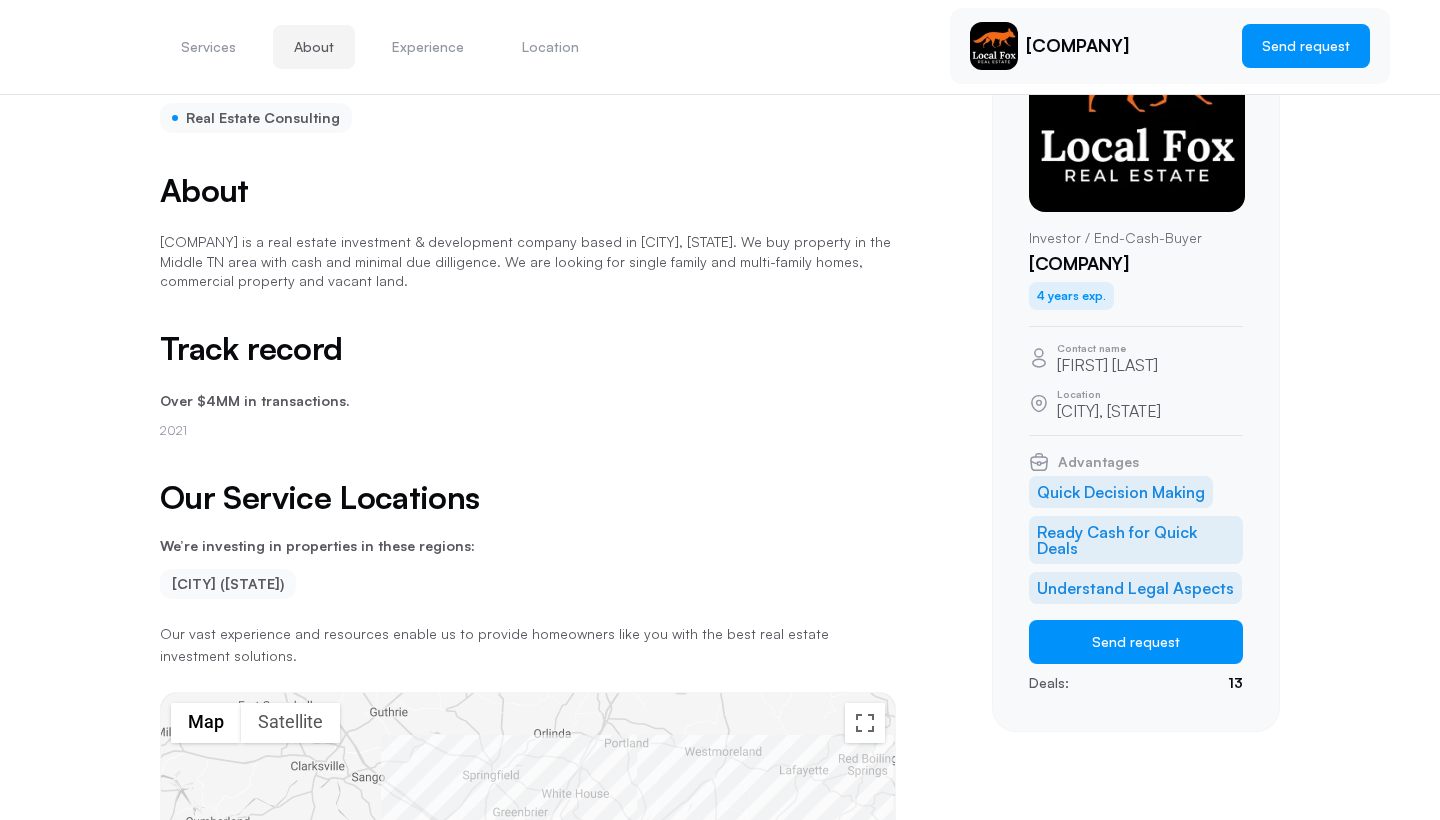 scroll, scrollTop: 162, scrollLeft: 0, axis: vertical 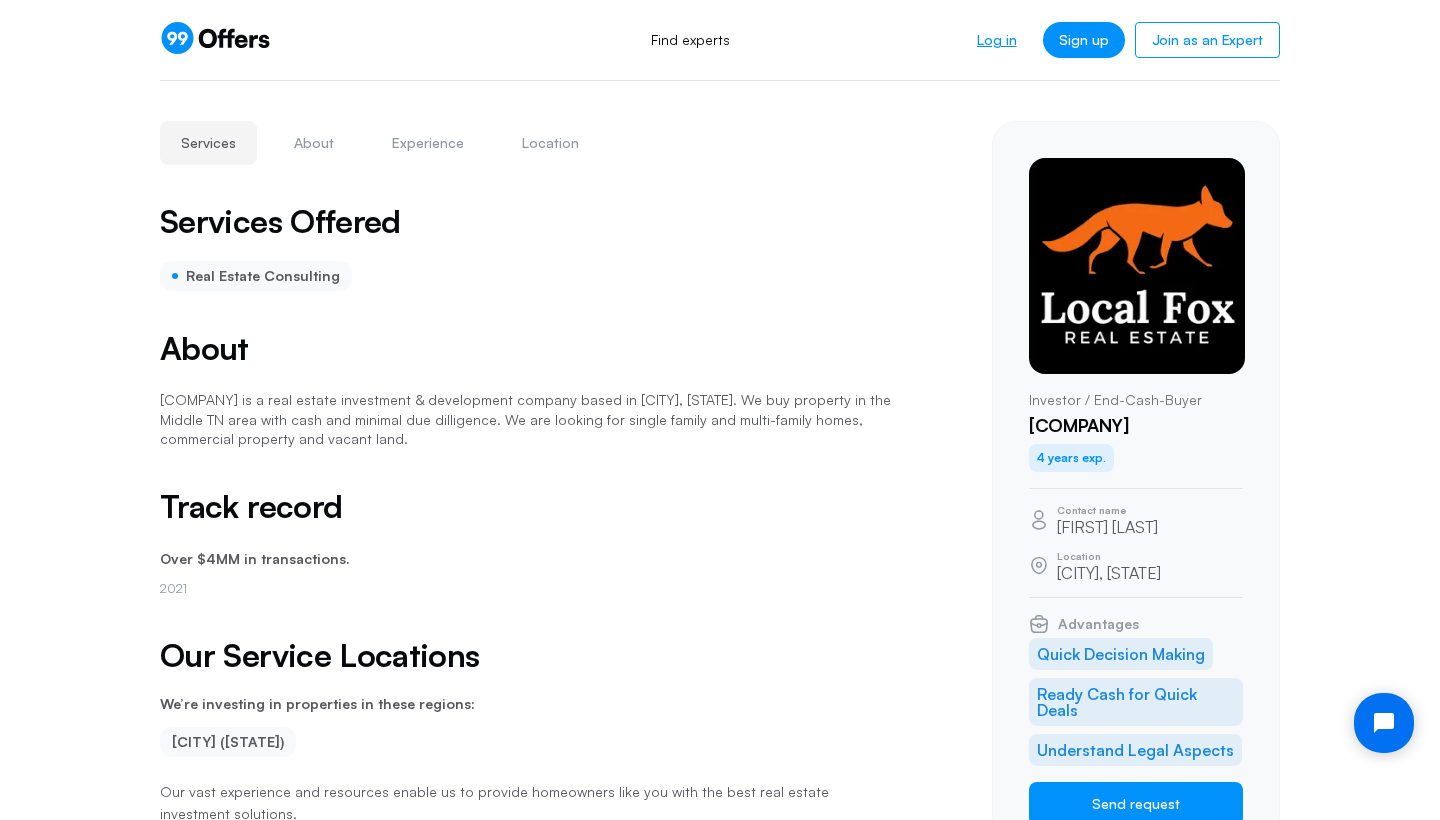 click on "Log in" 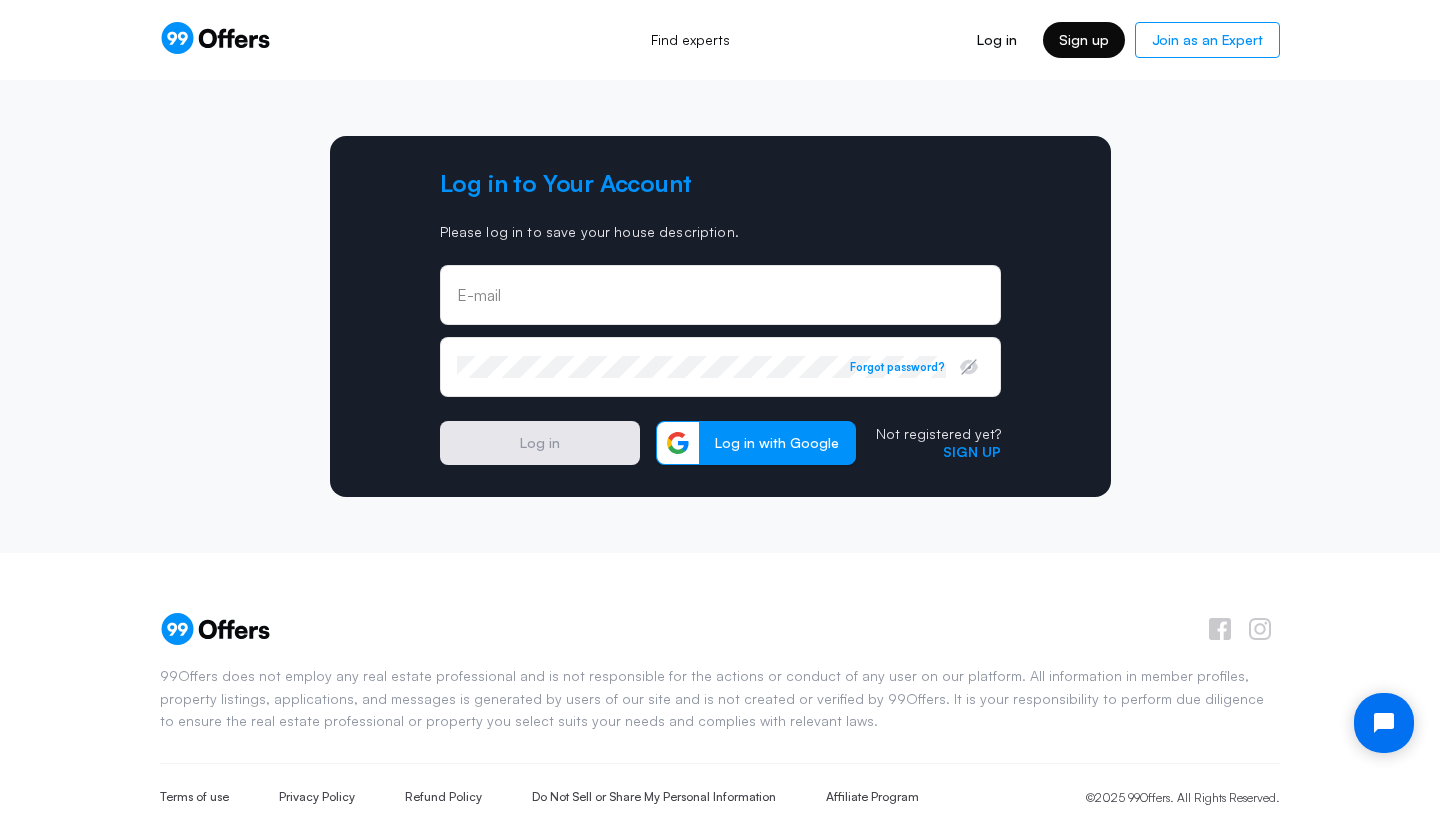 click on "Sign up" 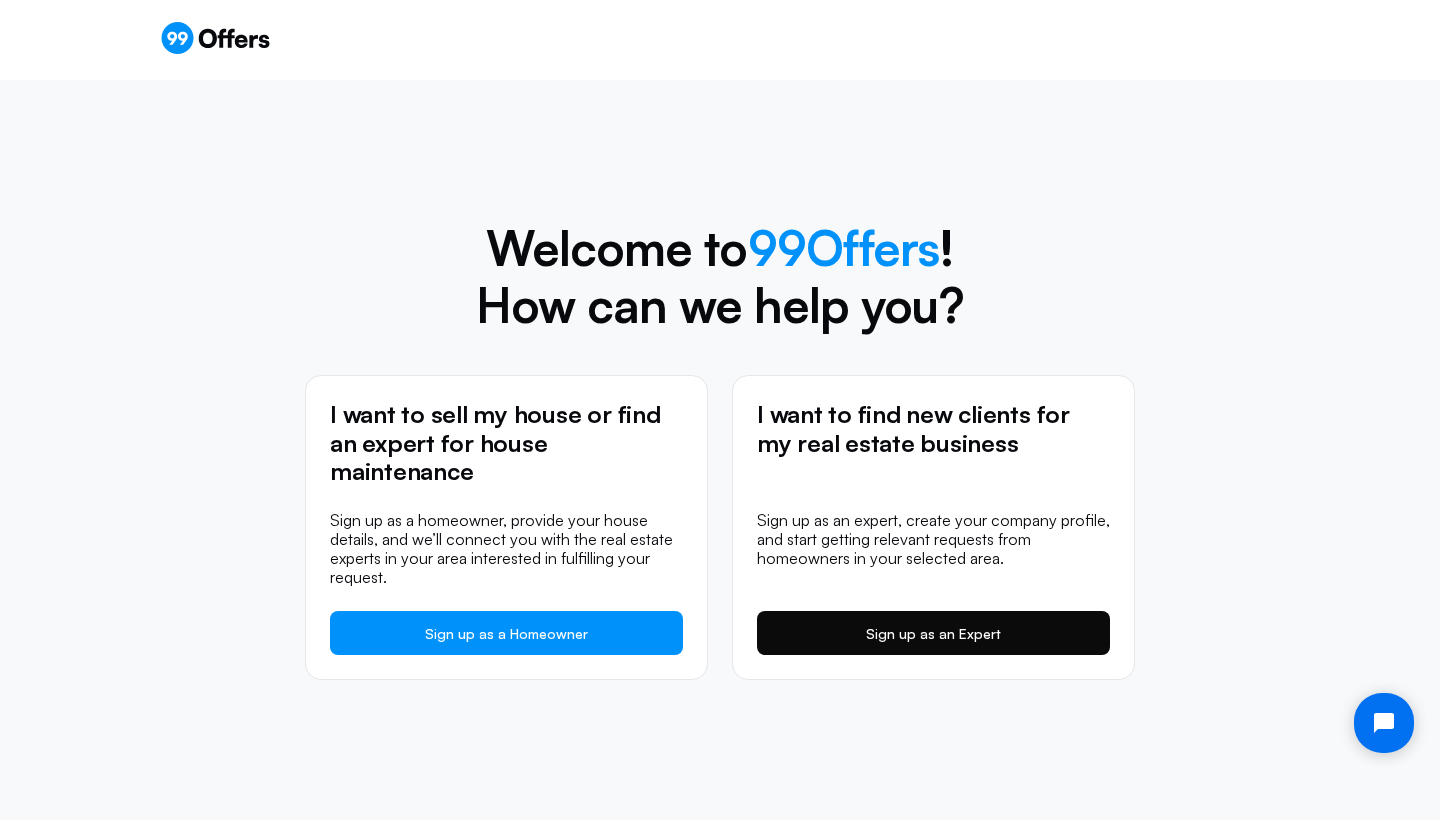 click on "Sign up as an Expert" 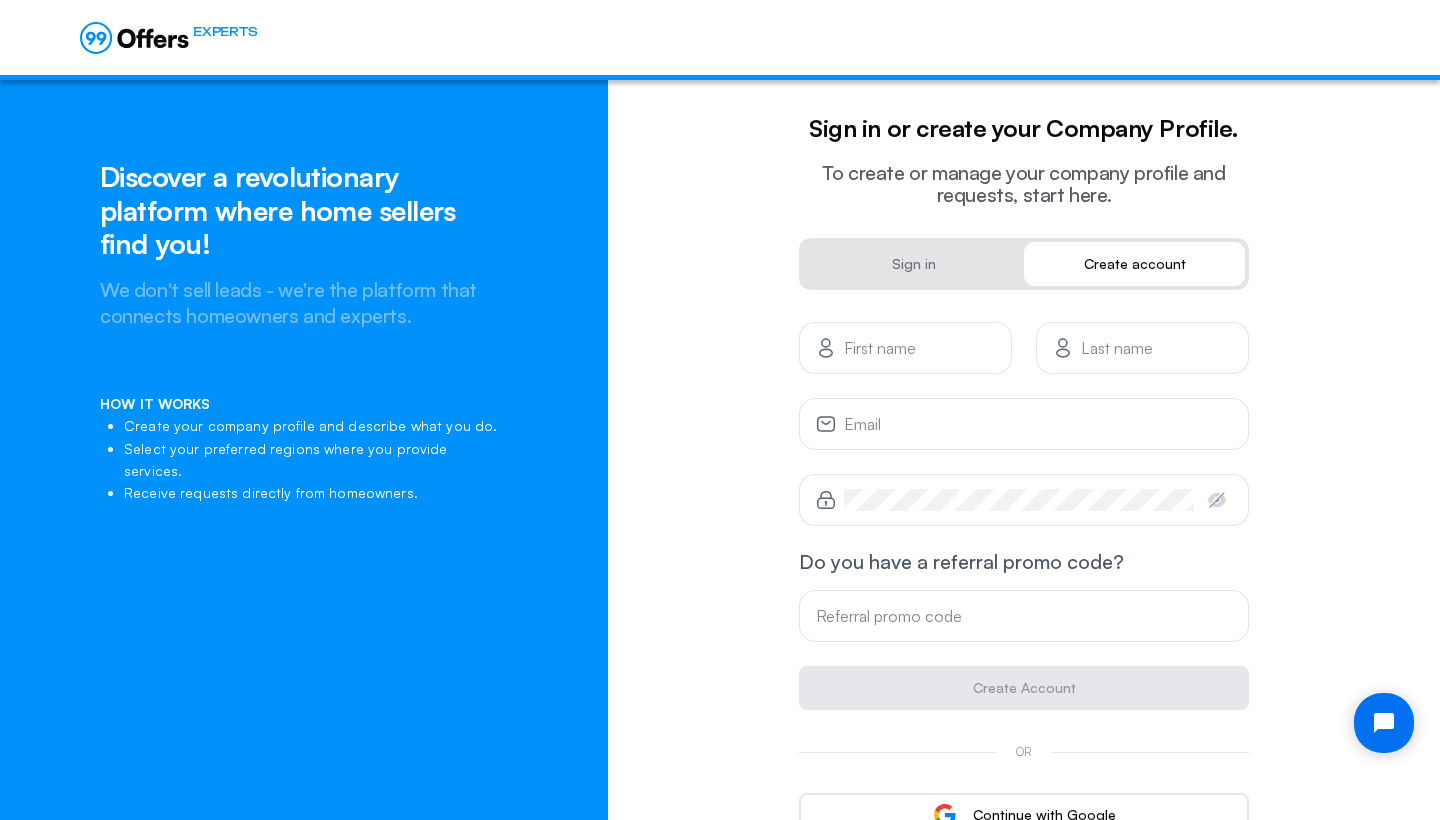scroll, scrollTop: 0, scrollLeft: 0, axis: both 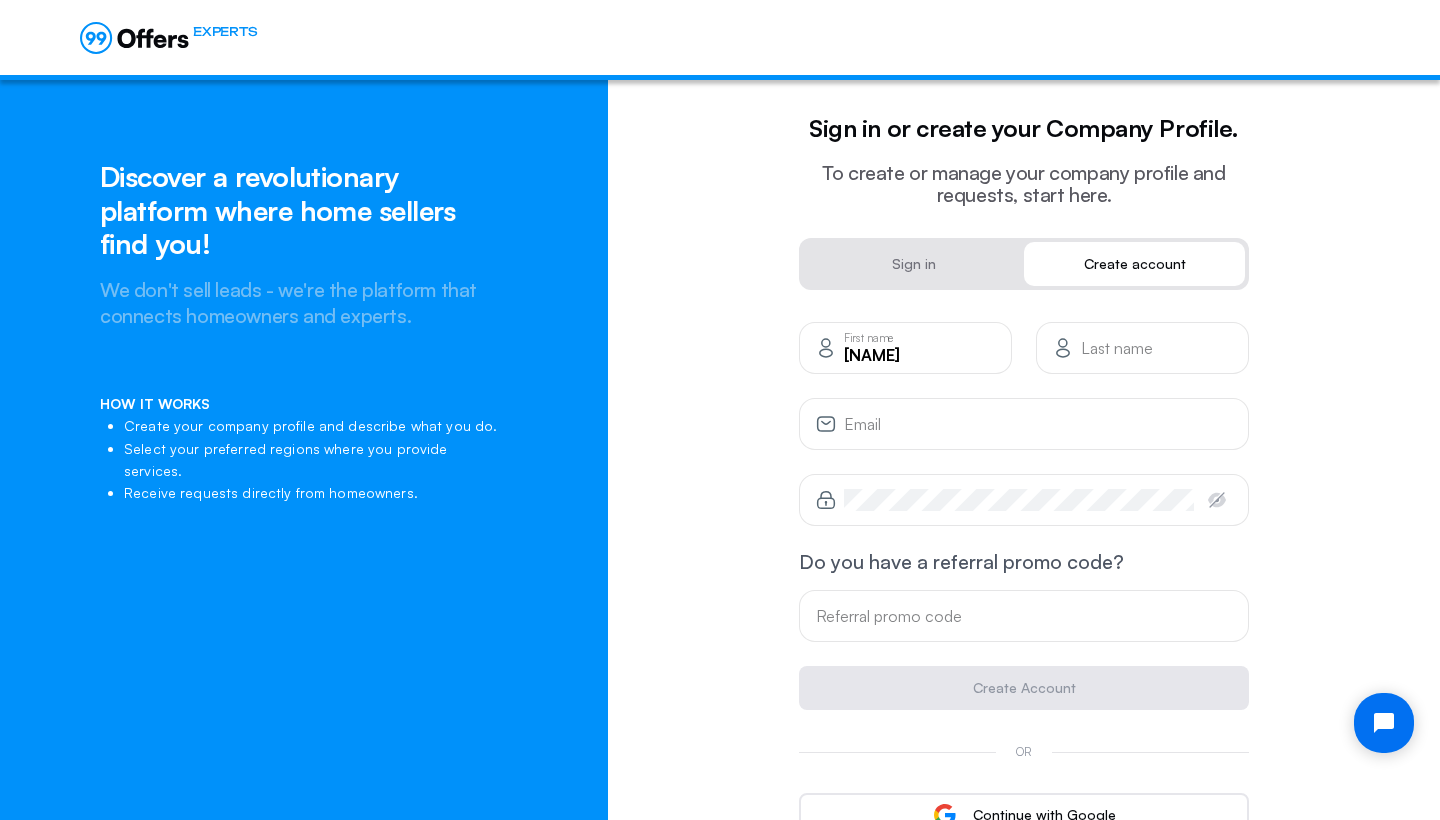 type on "[NAME]" 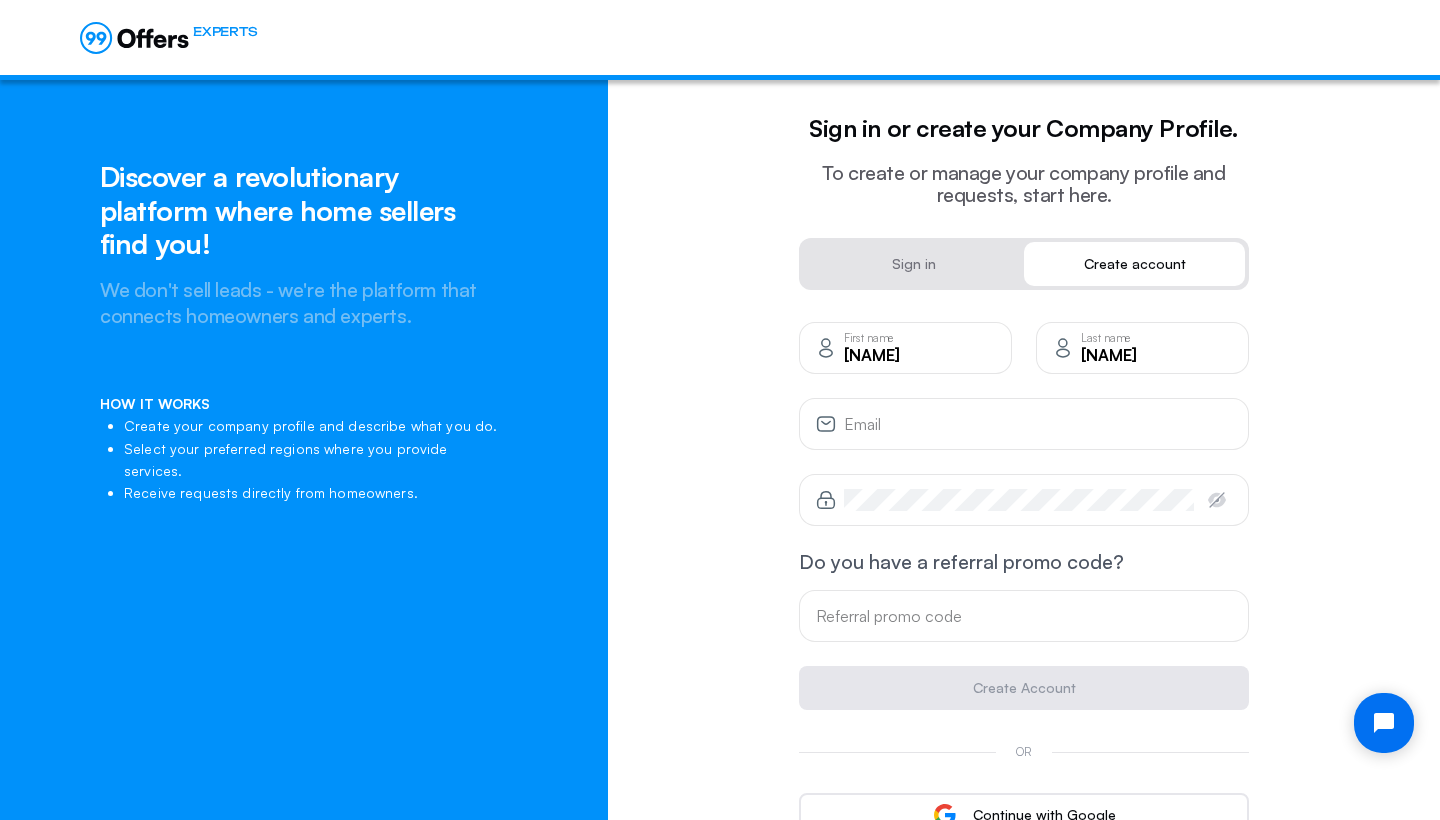 type on "[NAME]" 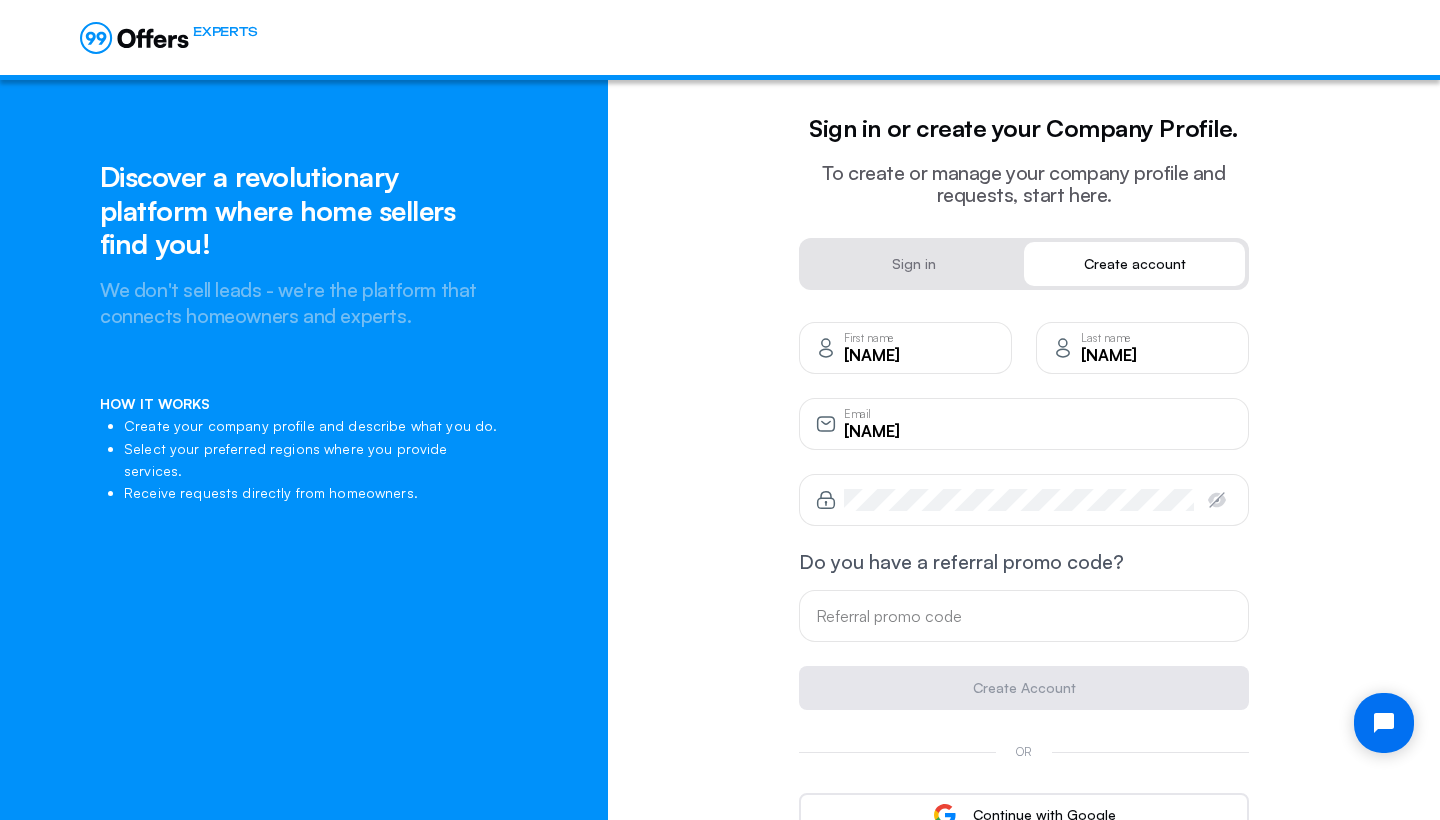 type on "[NAME]" 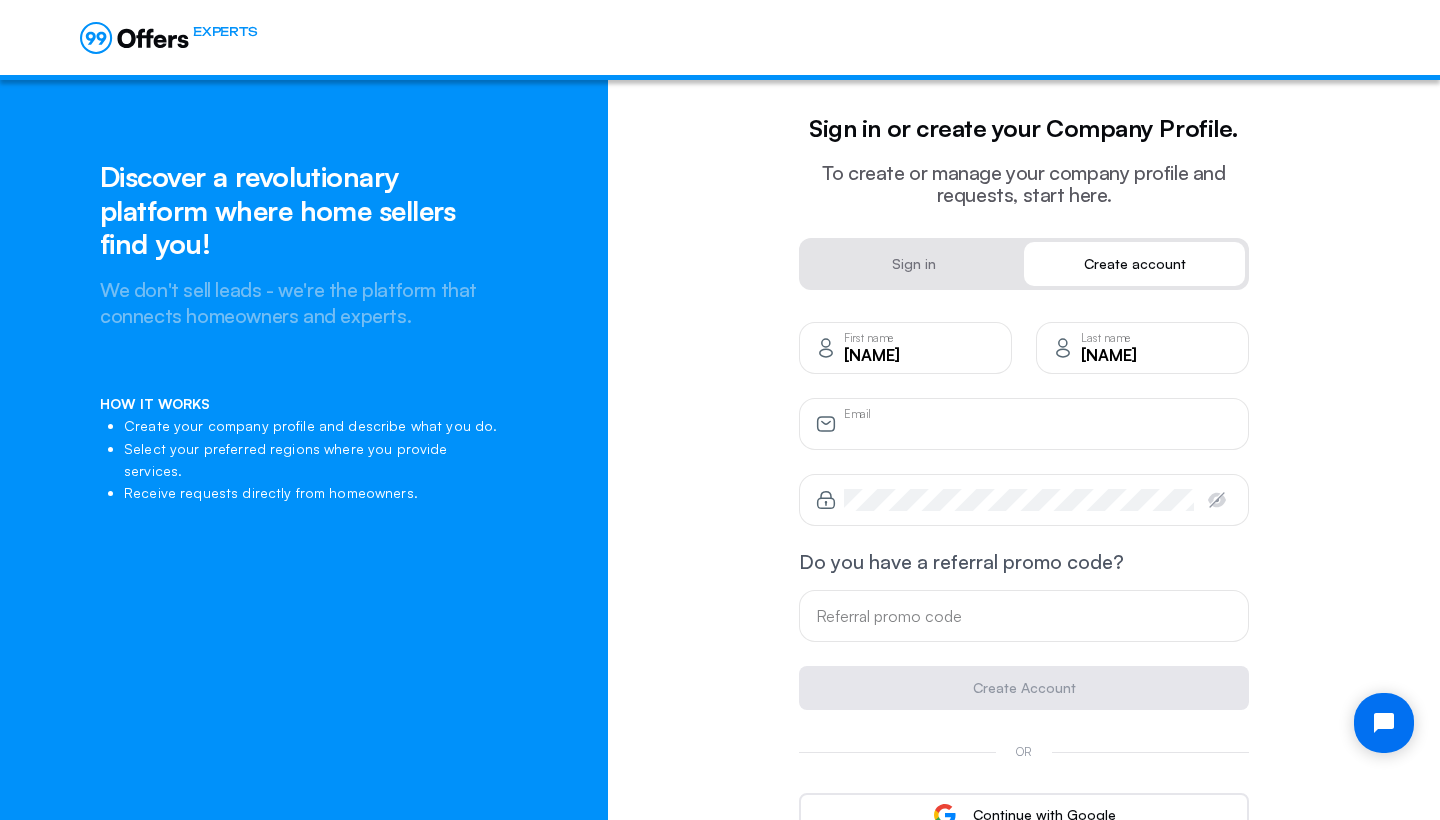 type on "[EMAIL]" 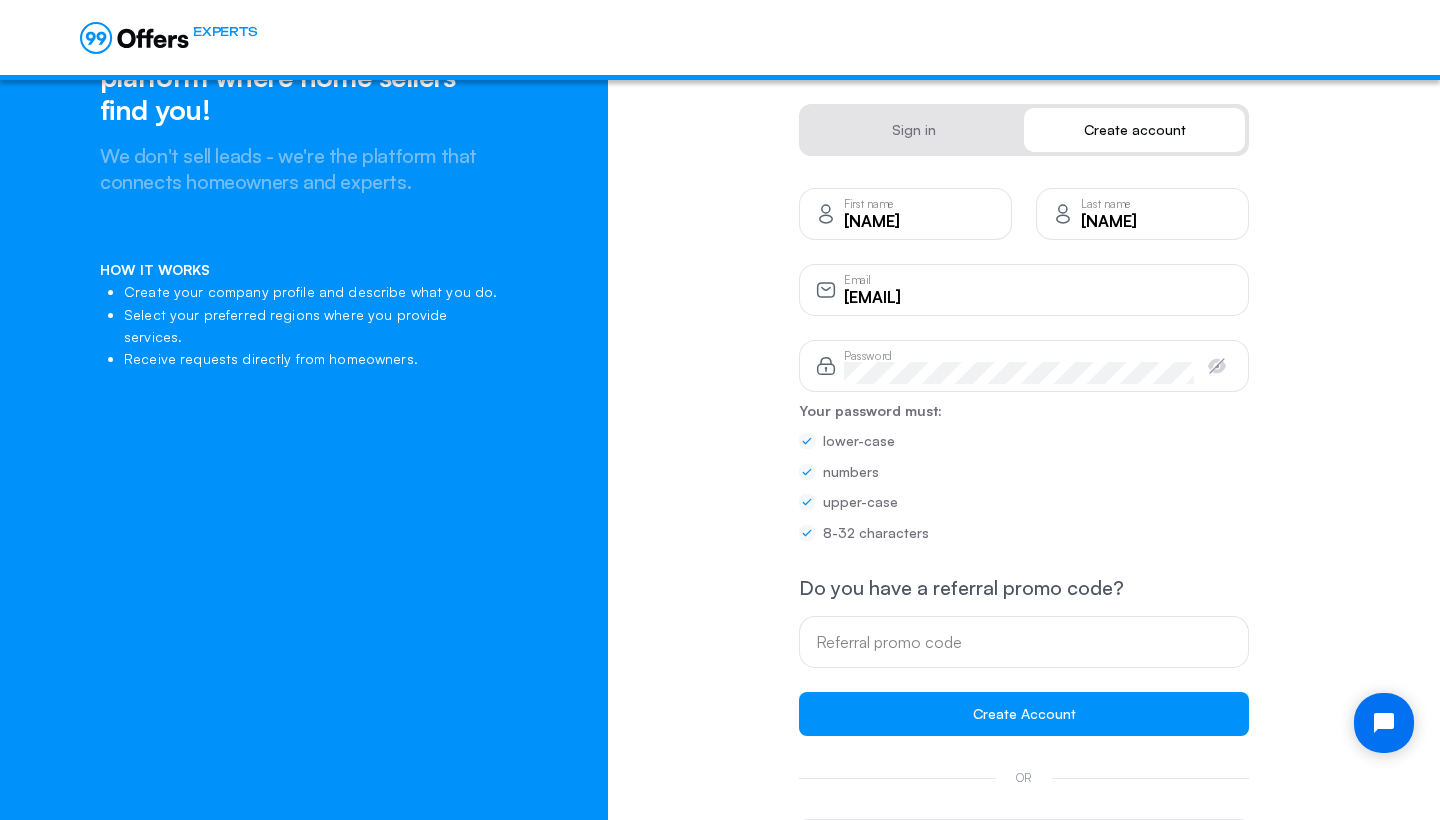 scroll, scrollTop: 139, scrollLeft: 0, axis: vertical 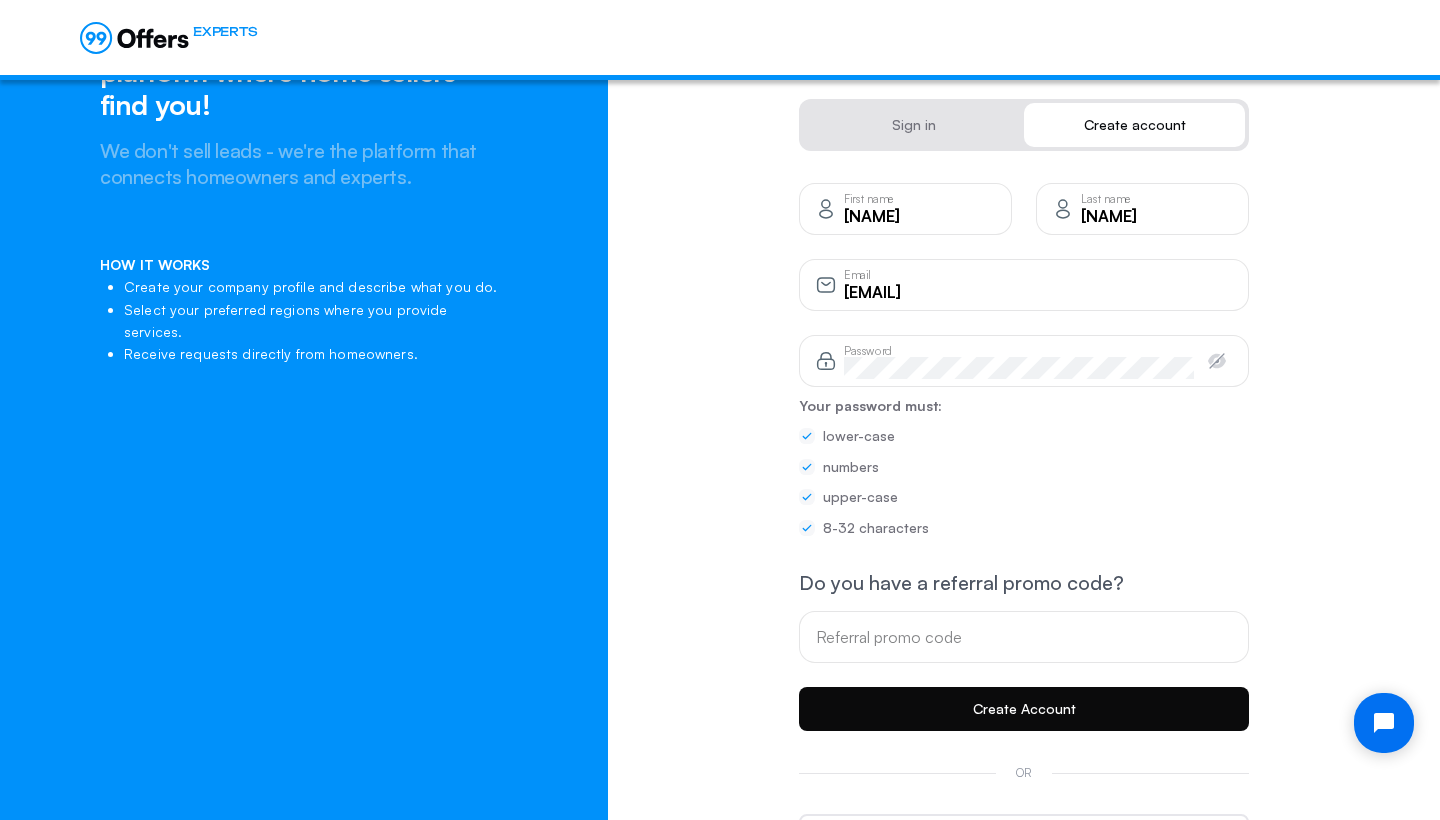 click on "Create Account" 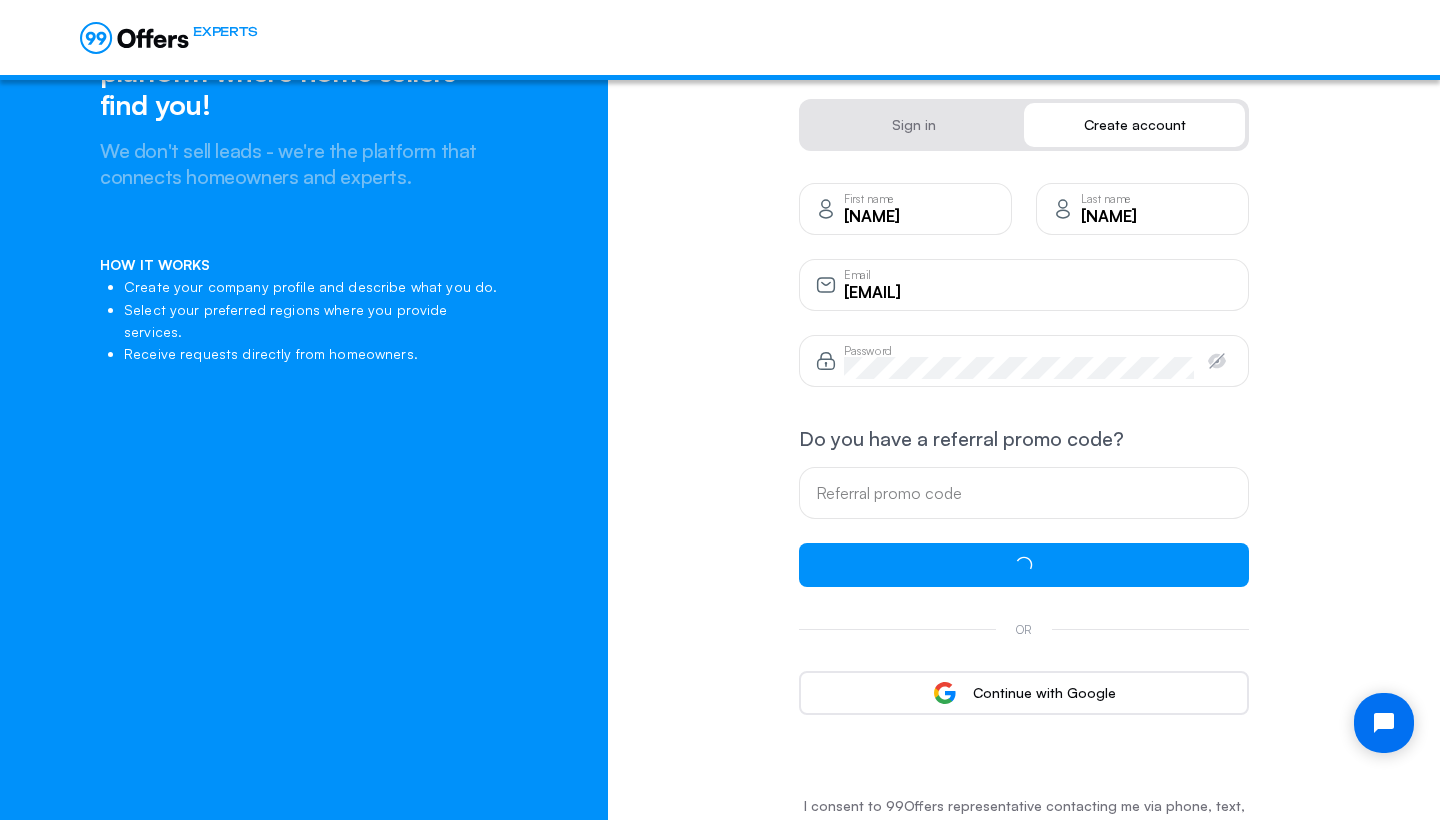 scroll, scrollTop: 19, scrollLeft: 0, axis: vertical 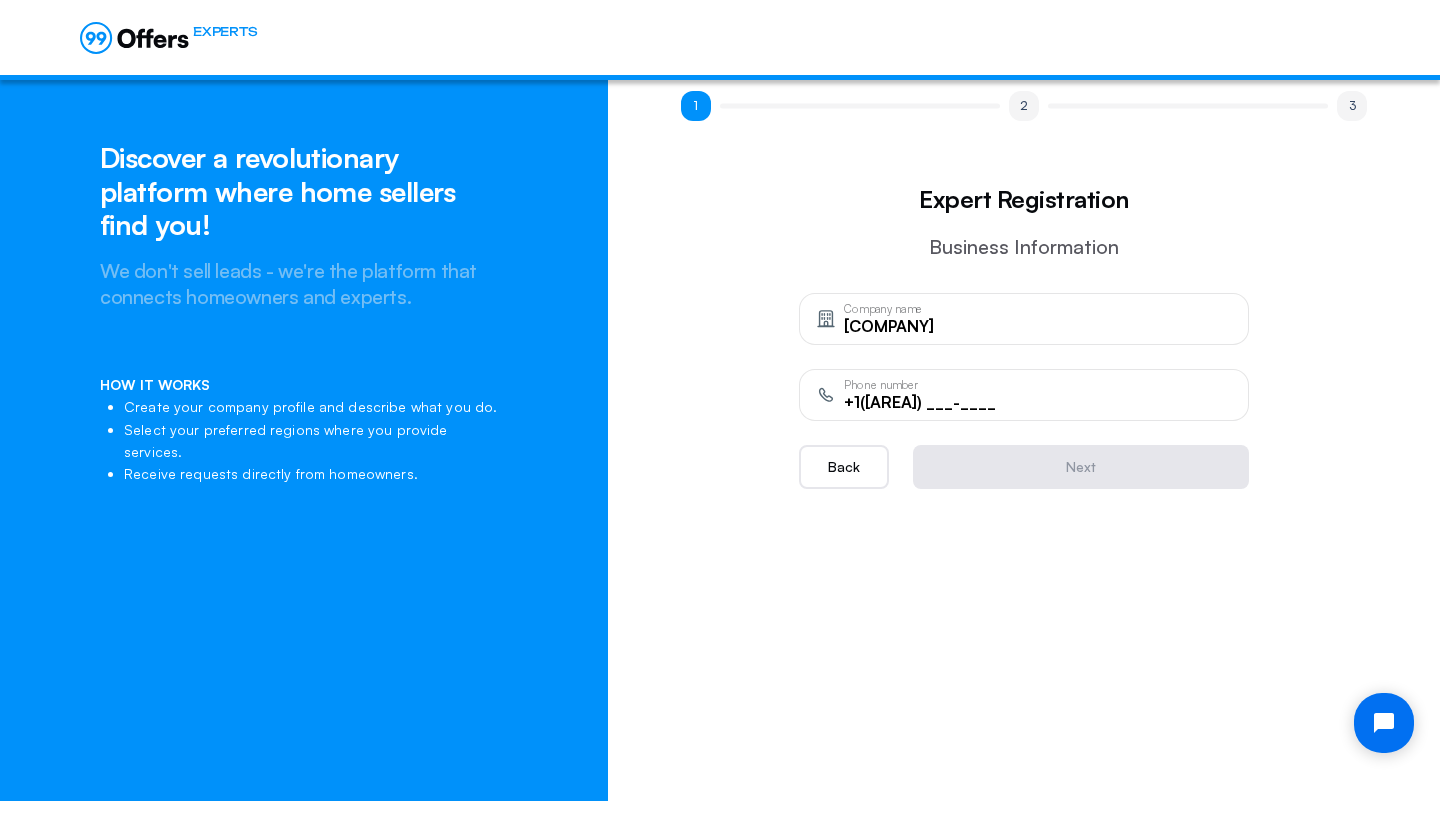 type on "[COMPANY]" 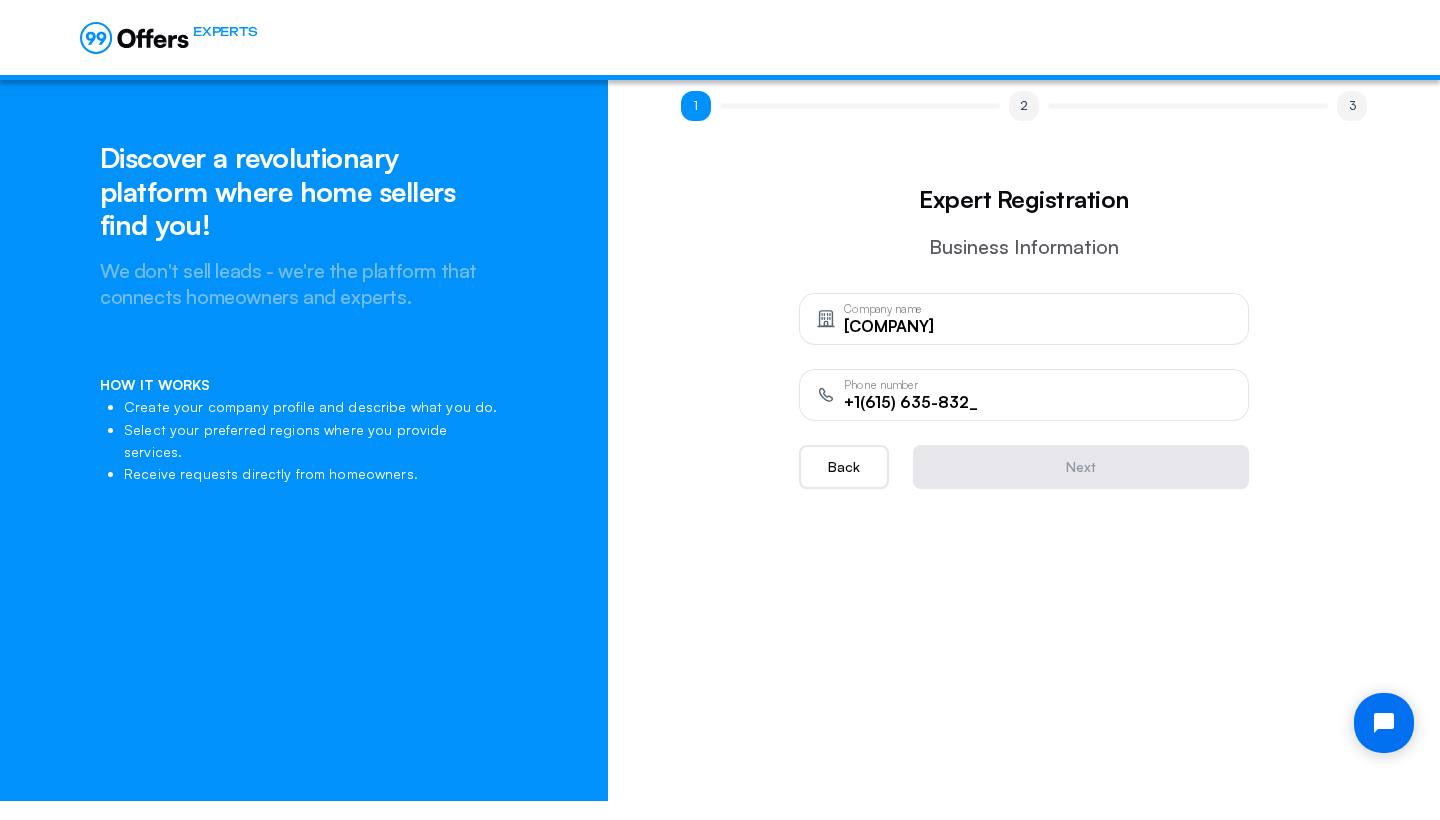 type on "+1([PHONE])" 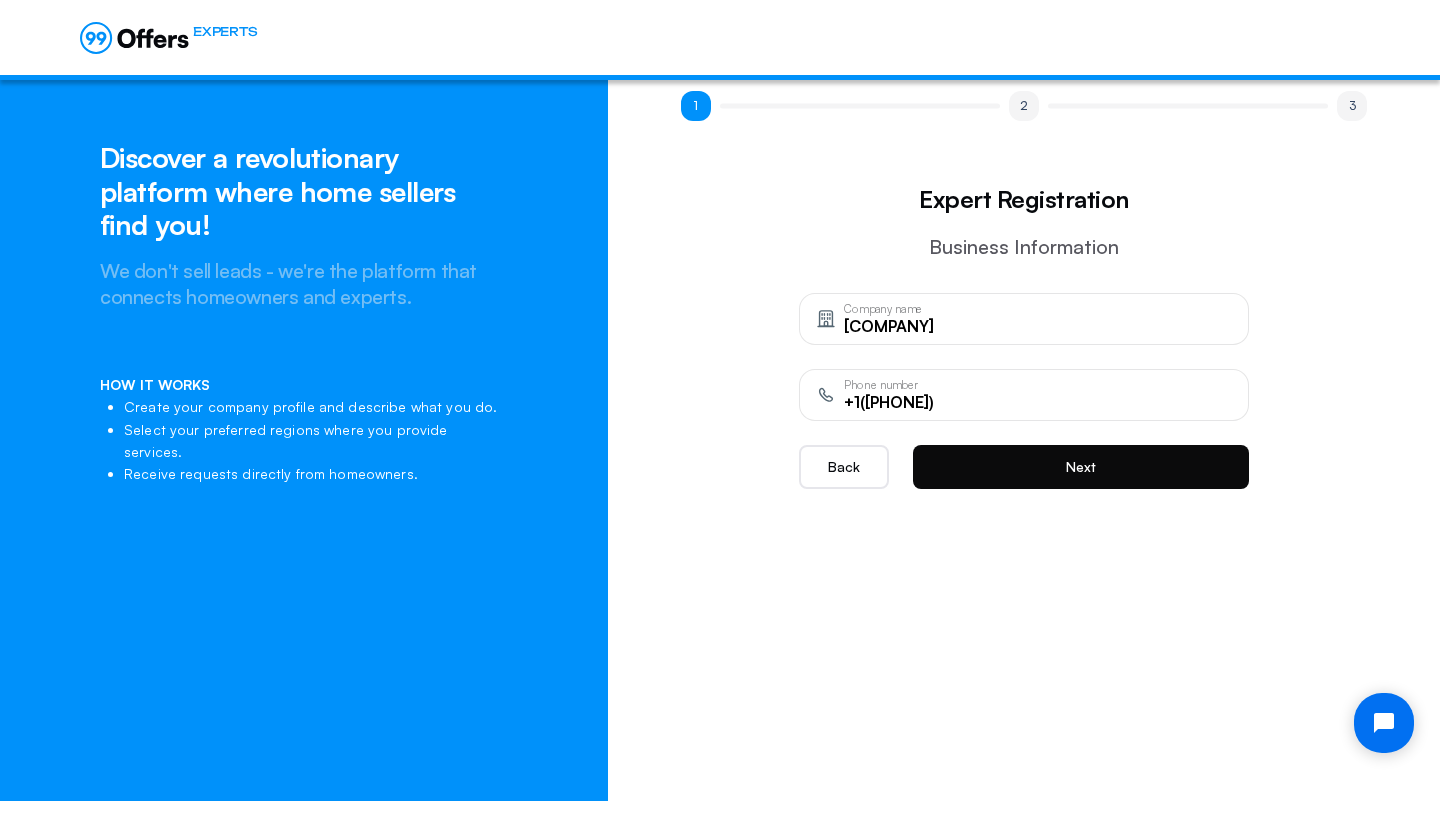 click on "Next" 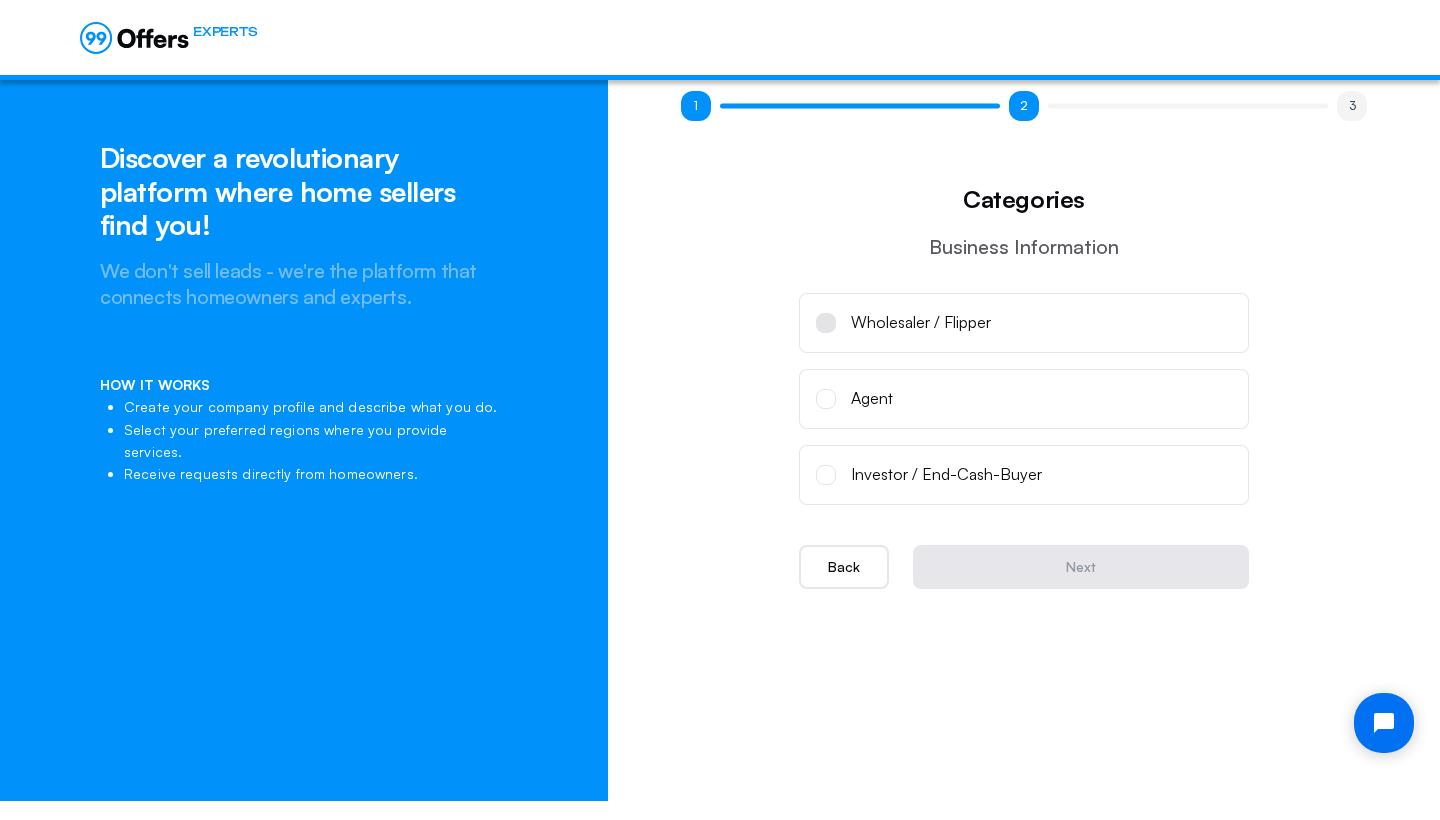 click on "Wholesaler / Flipper" 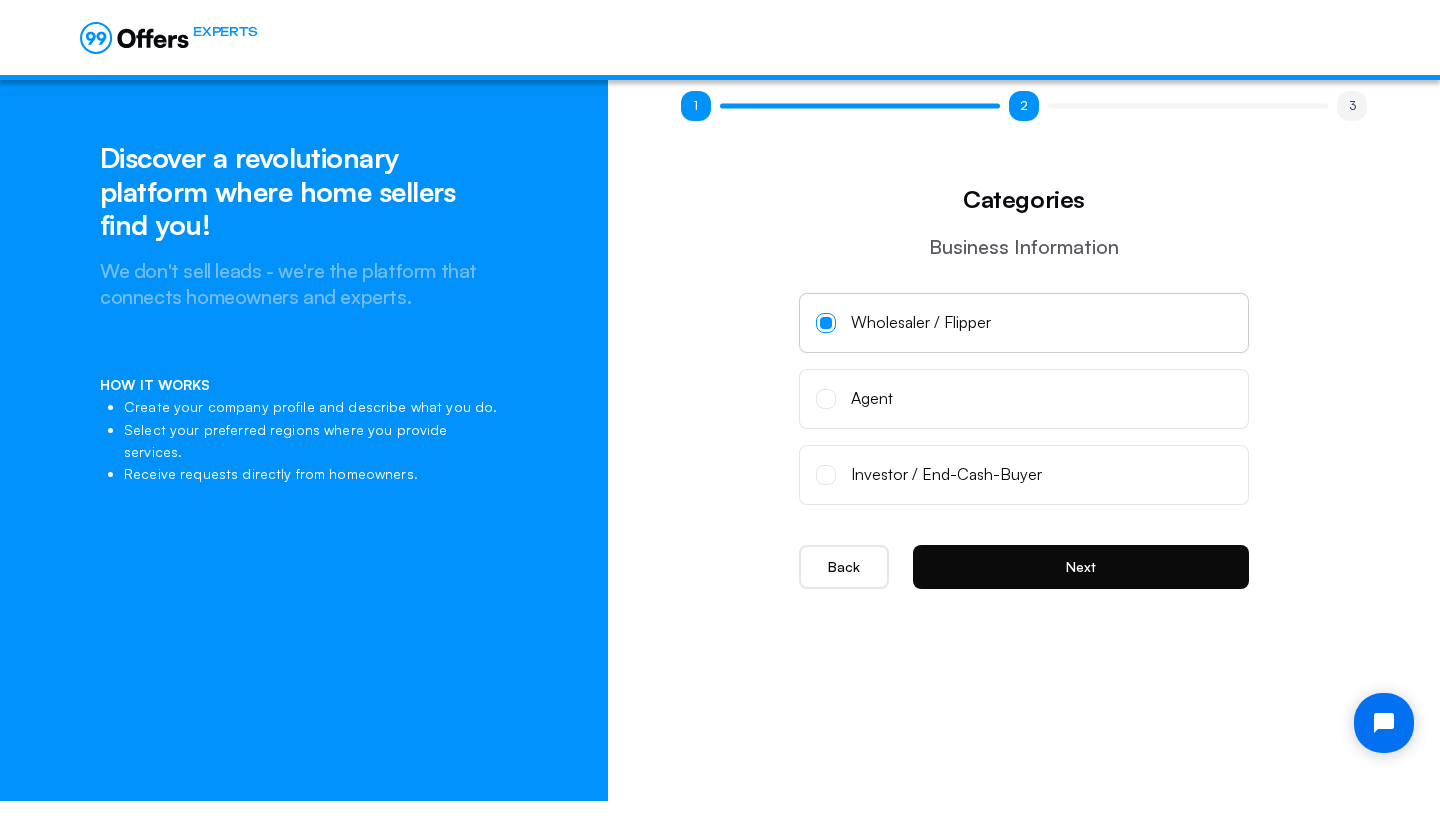 click on "Next" 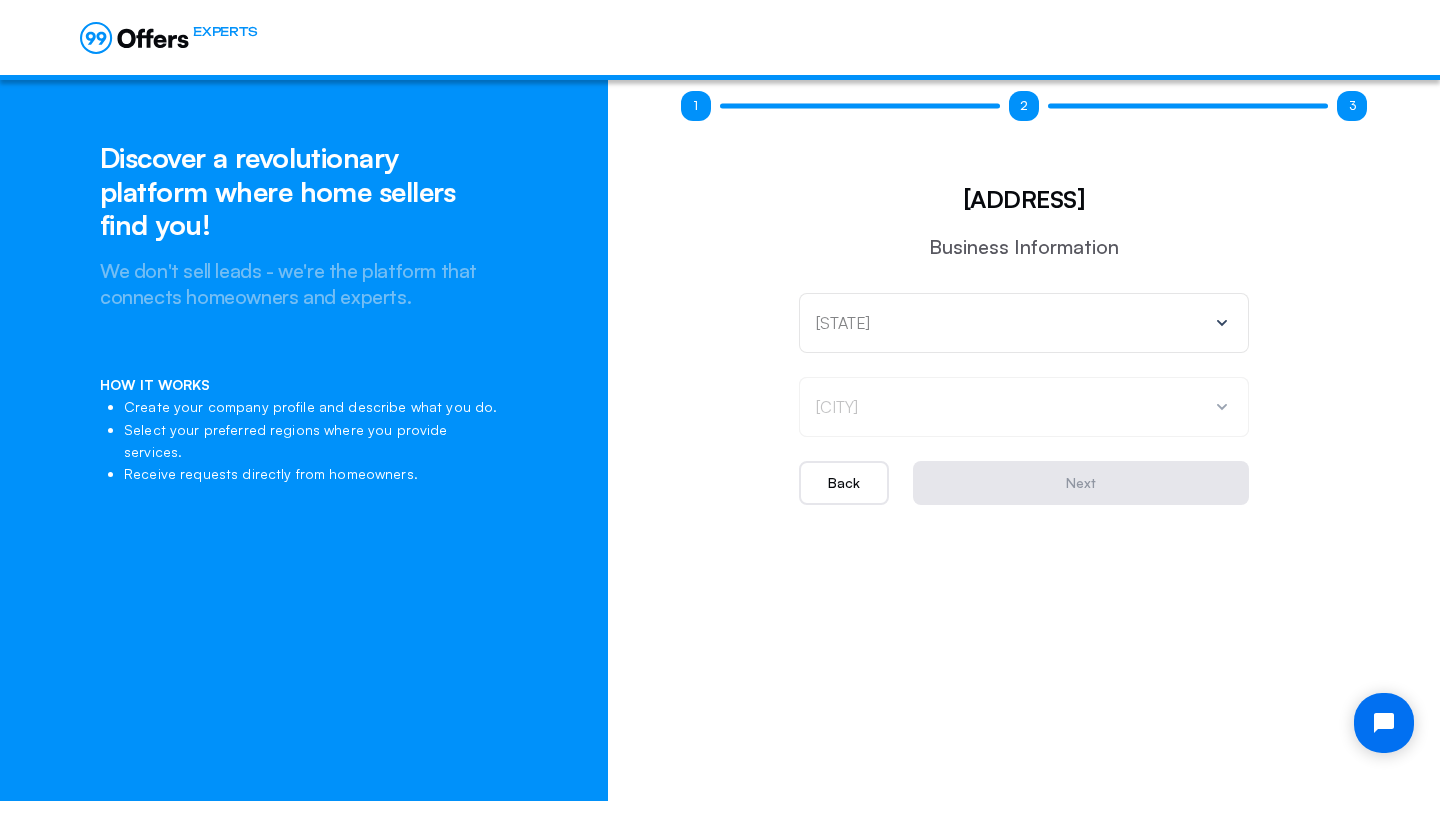 click on "[STATE]" 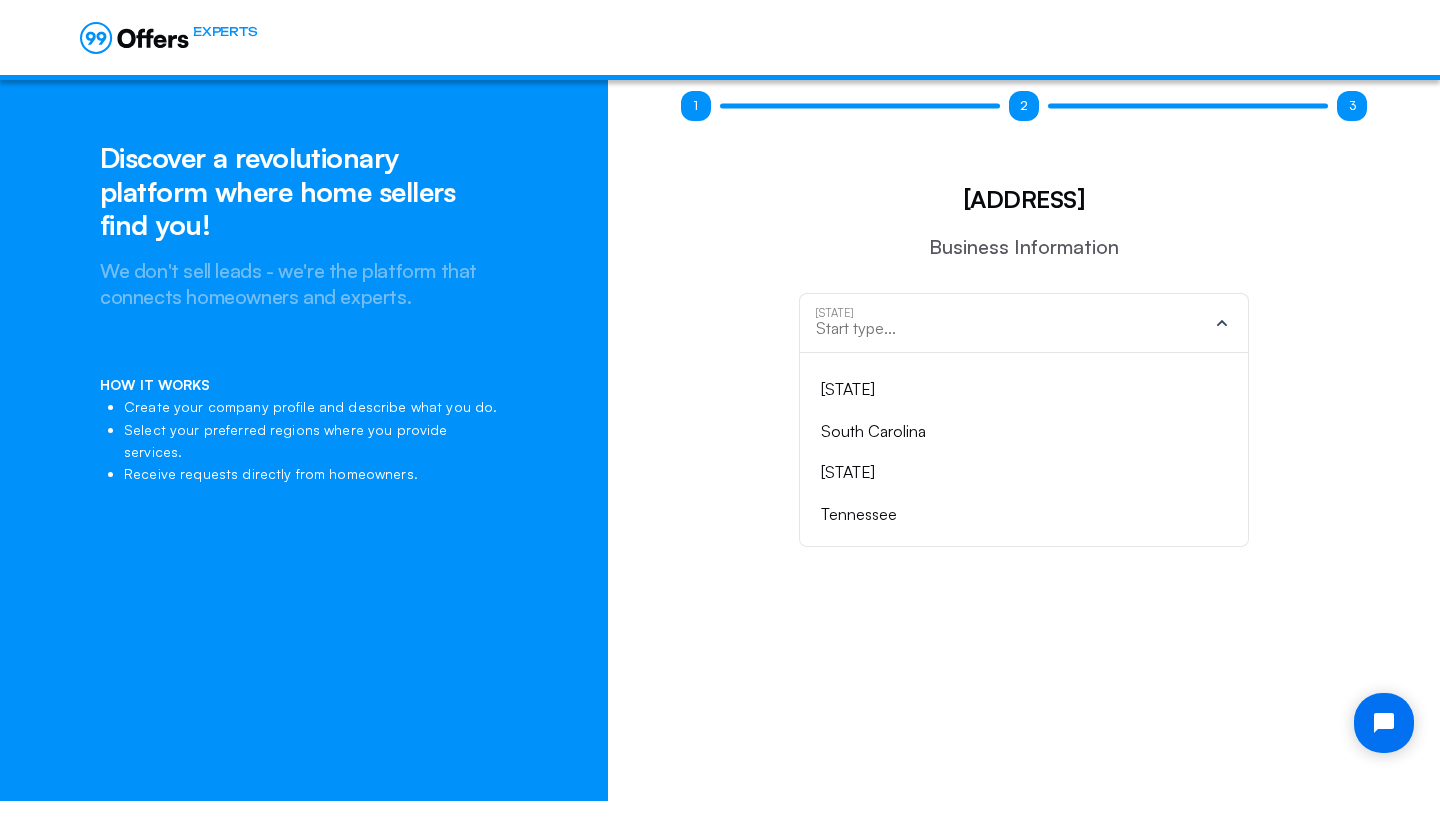 scroll, scrollTop: 1618, scrollLeft: 0, axis: vertical 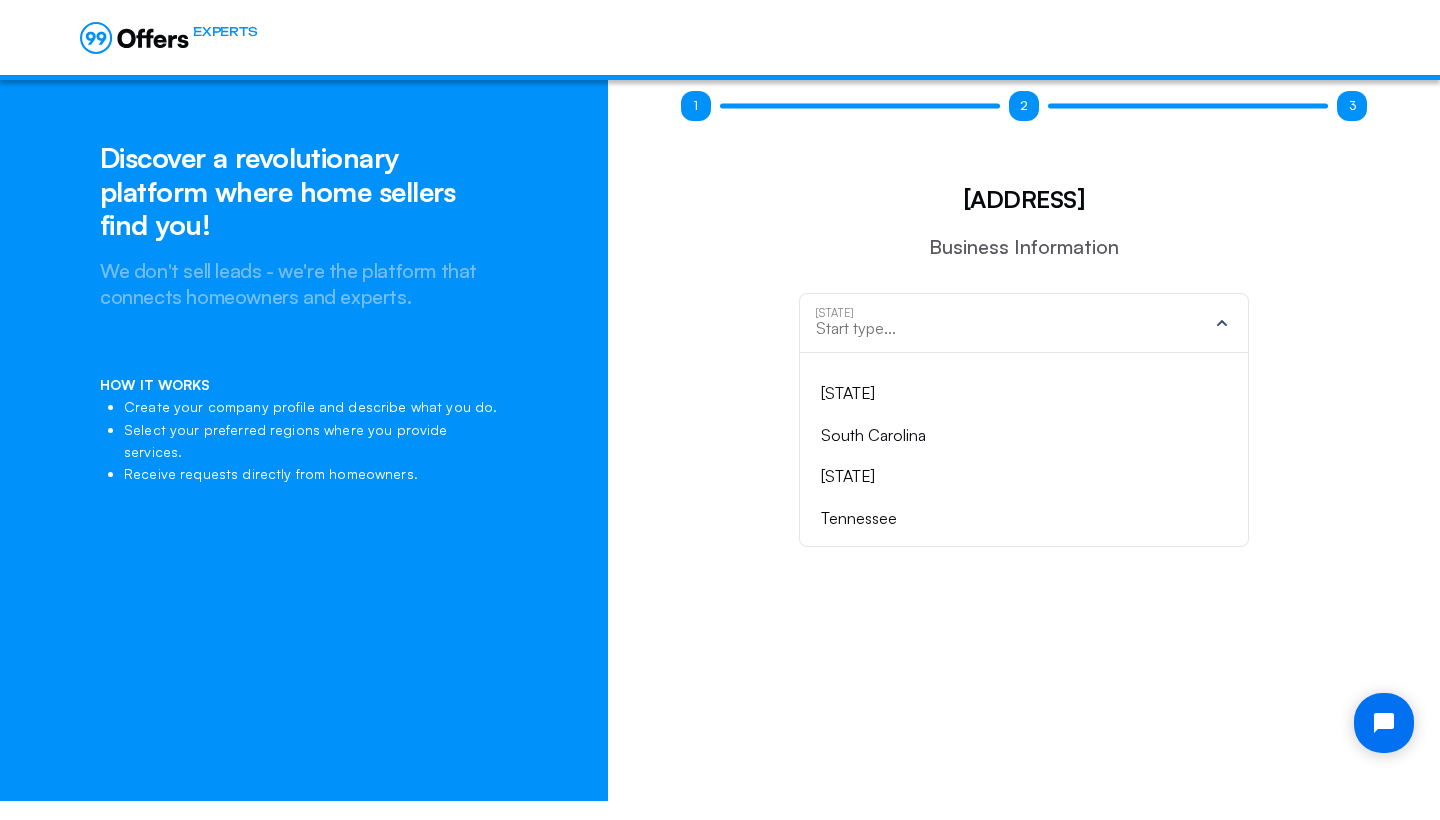 click on "Tennessee" 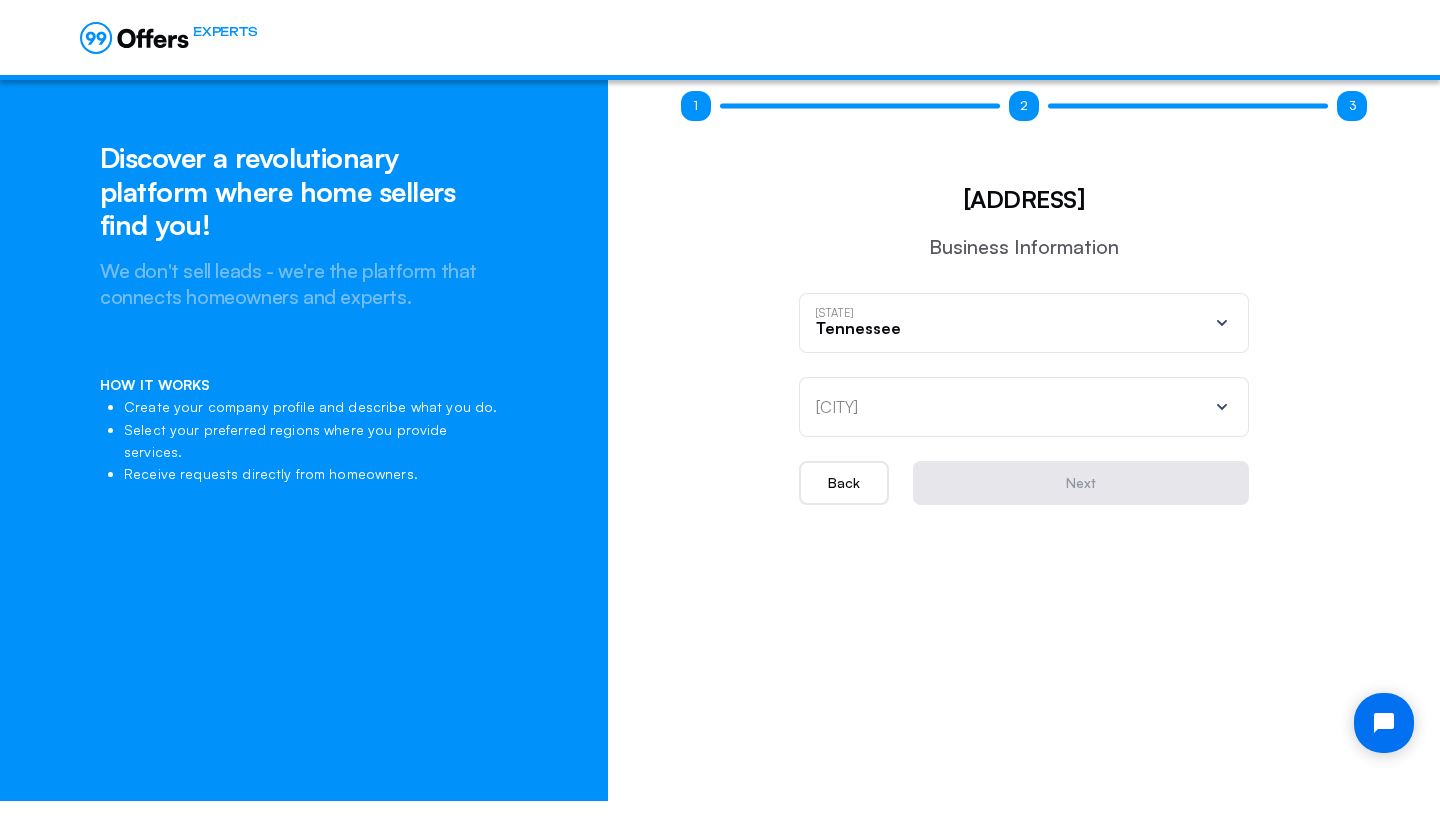 click on "[CITY]" 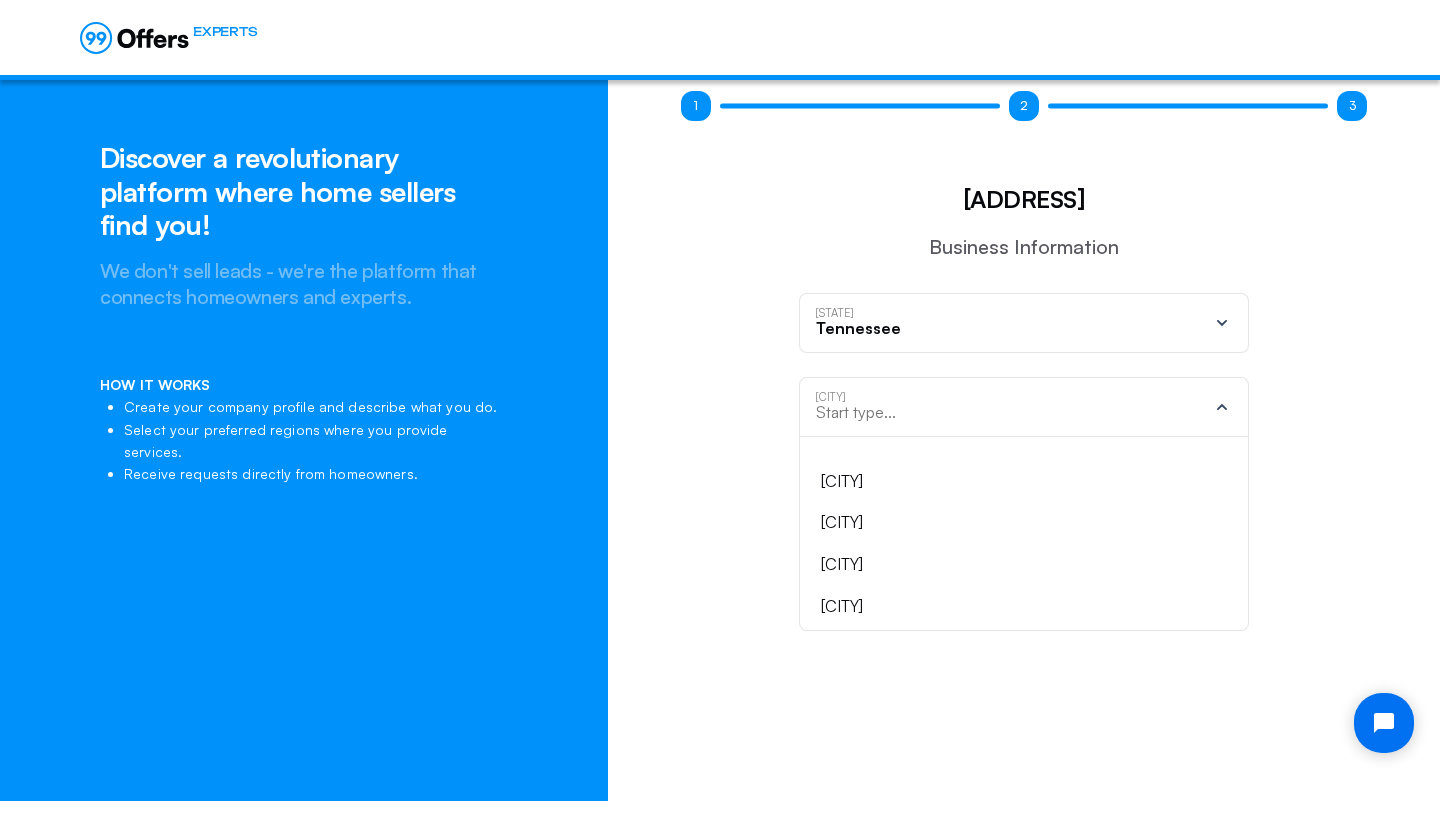 scroll, scrollTop: 823, scrollLeft: 0, axis: vertical 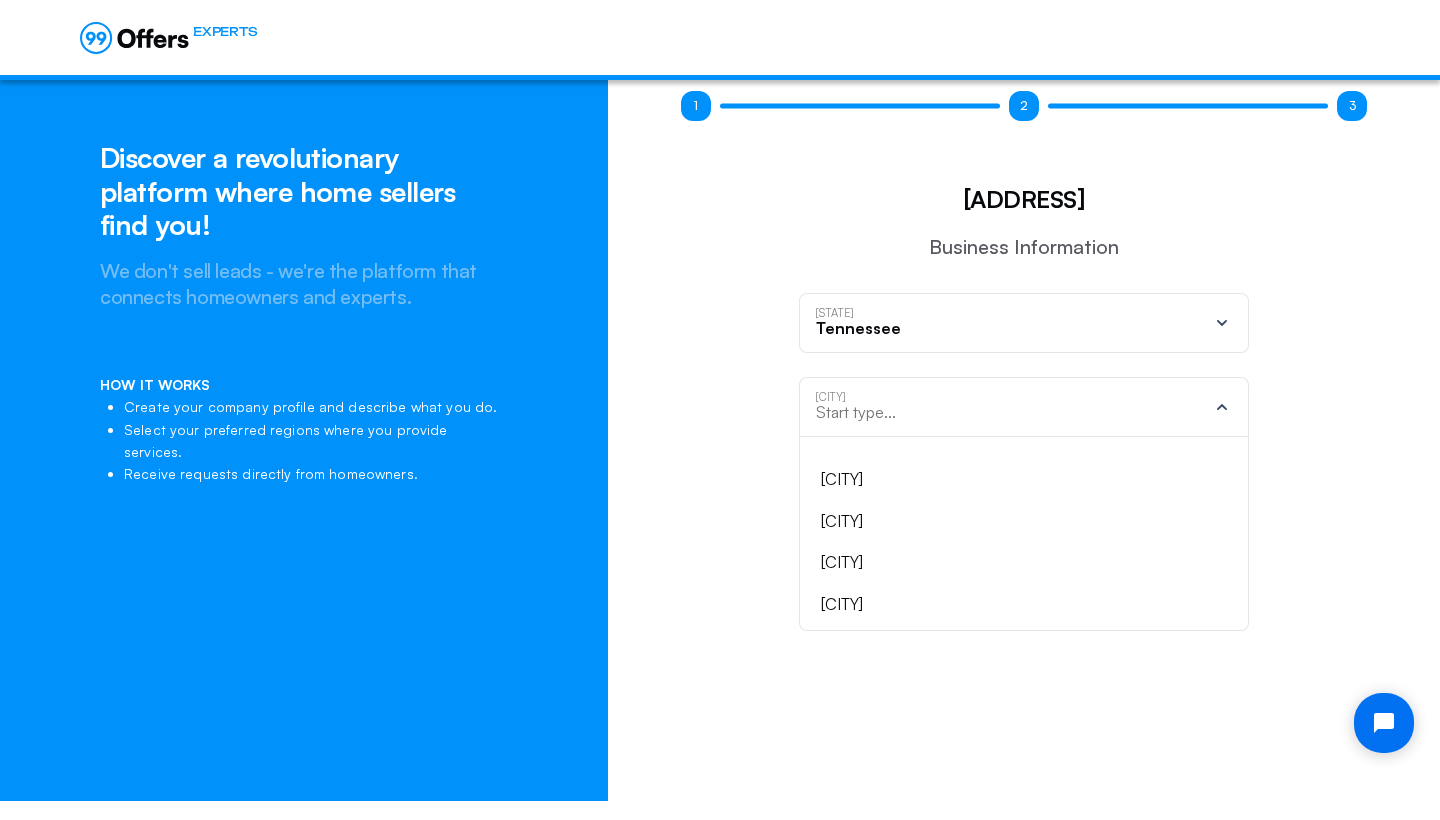 click on "[CITY]" 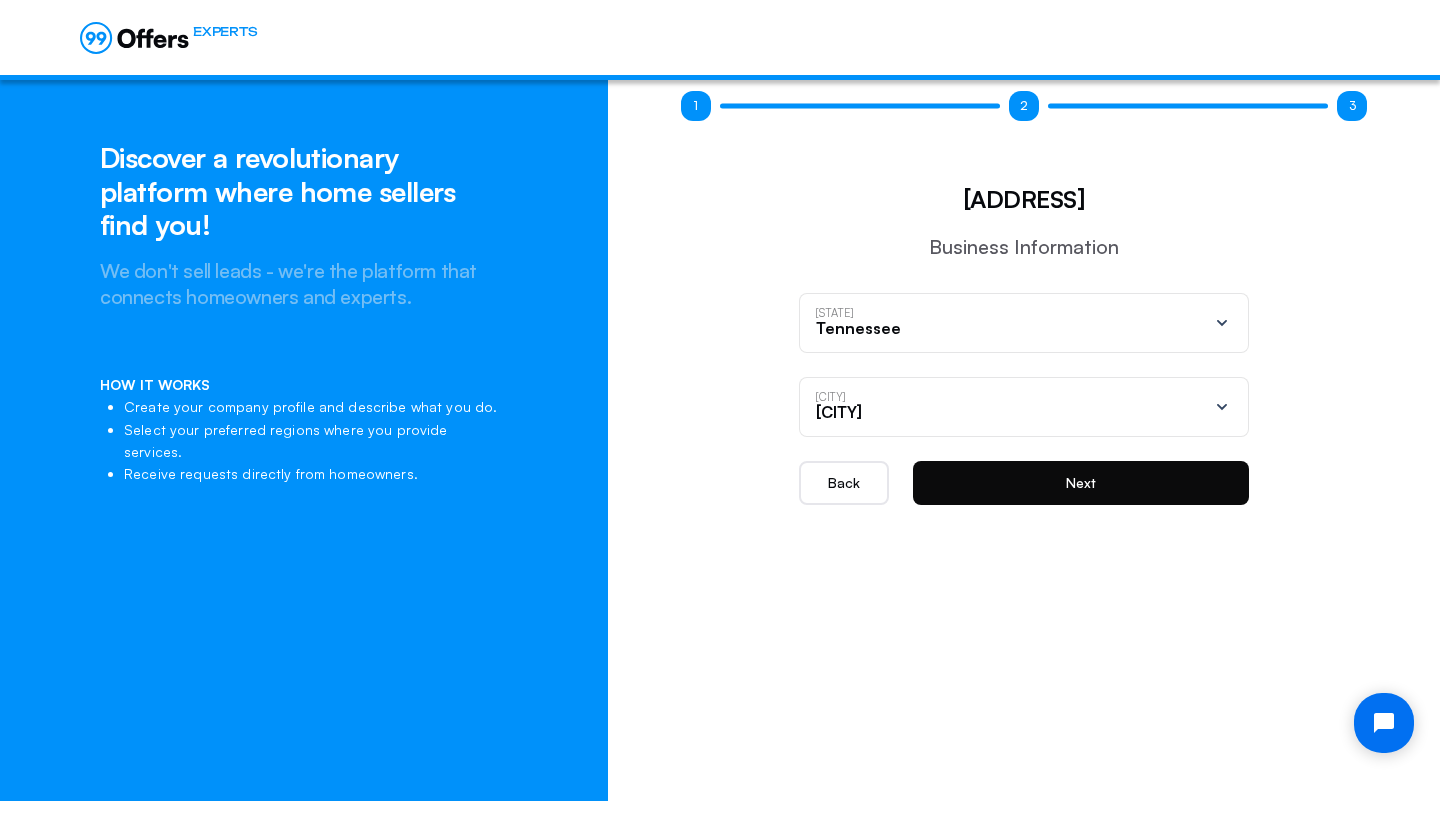 click on "Next" 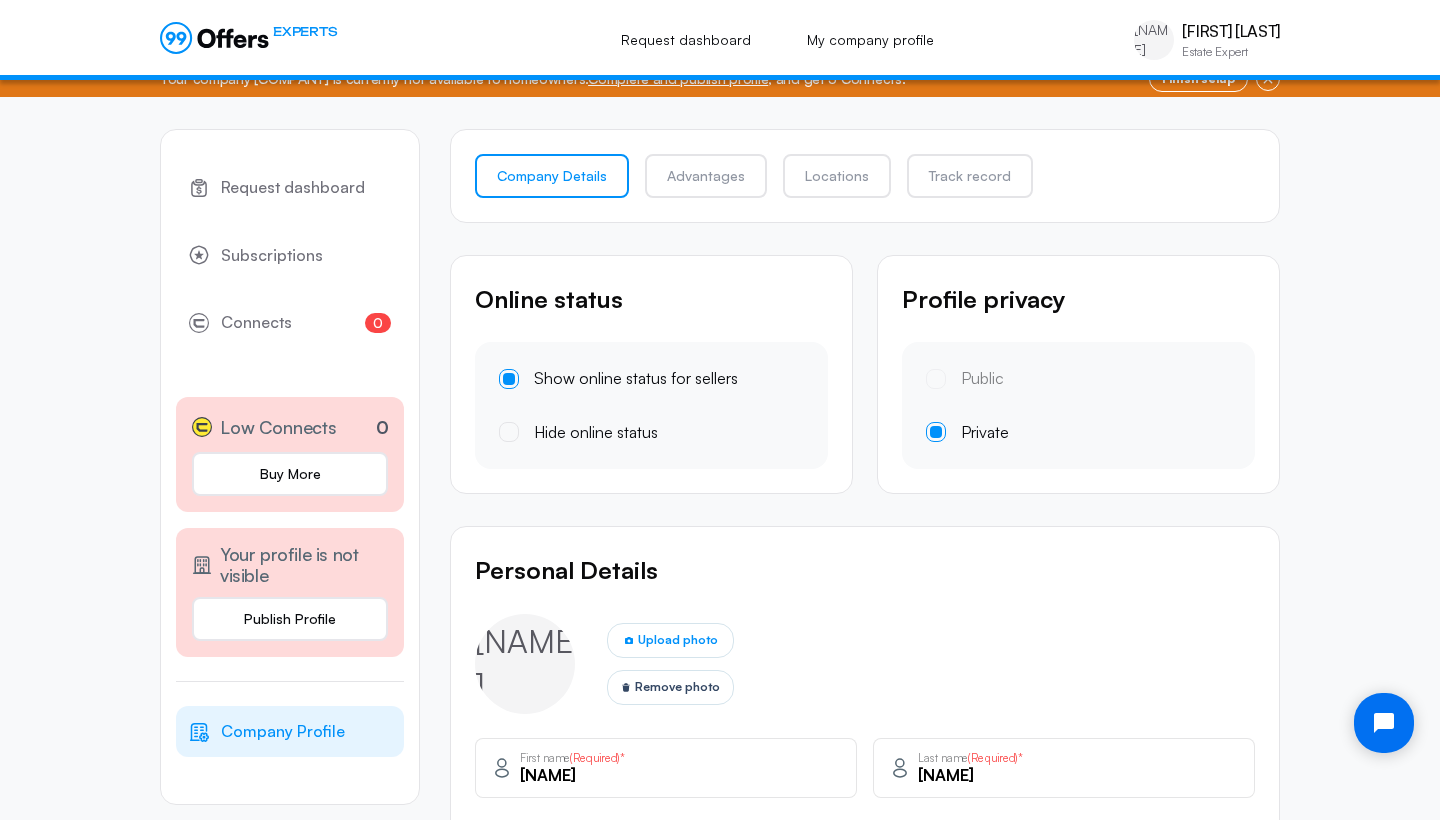 scroll, scrollTop: 0, scrollLeft: 0, axis: both 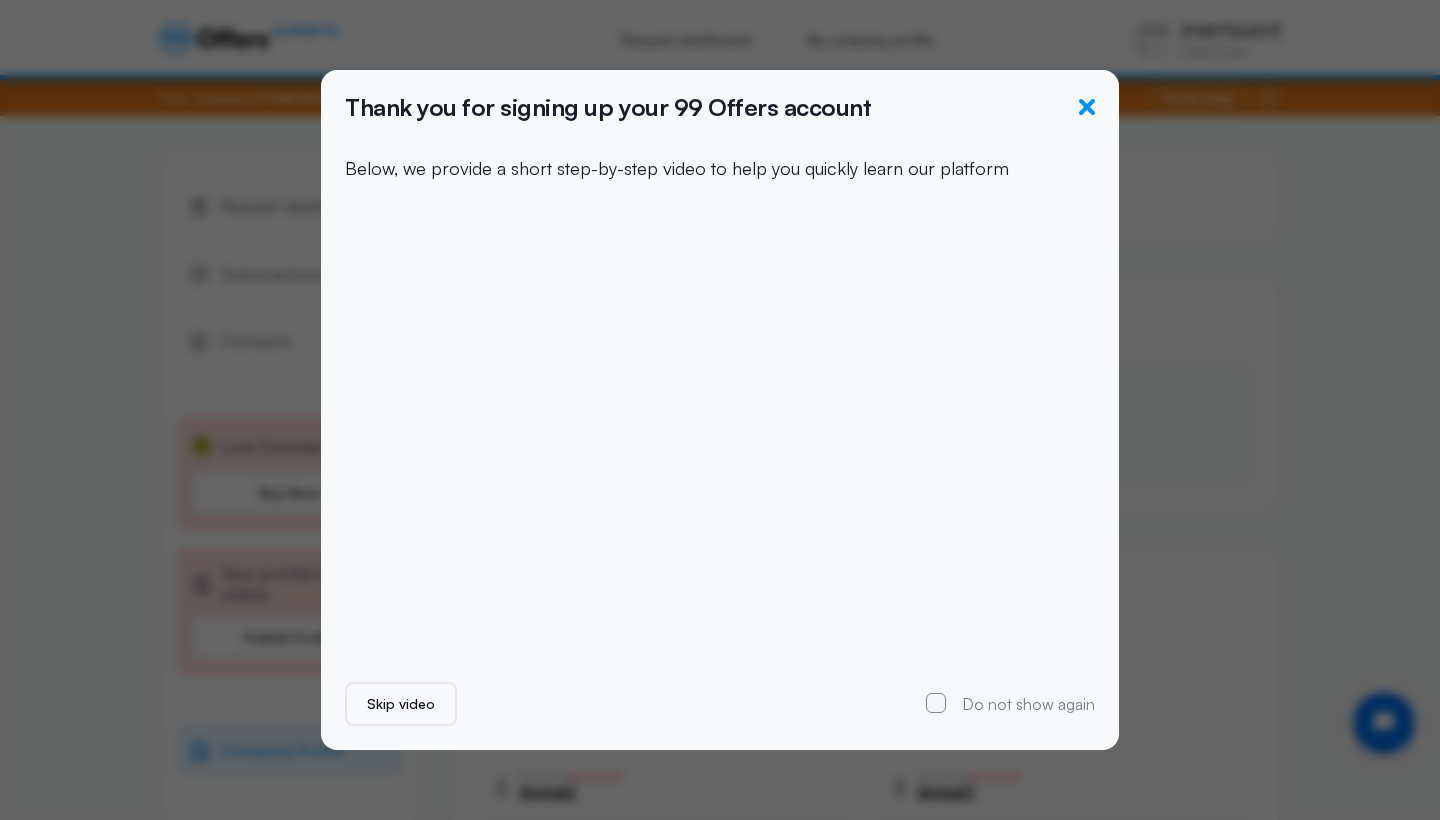 click 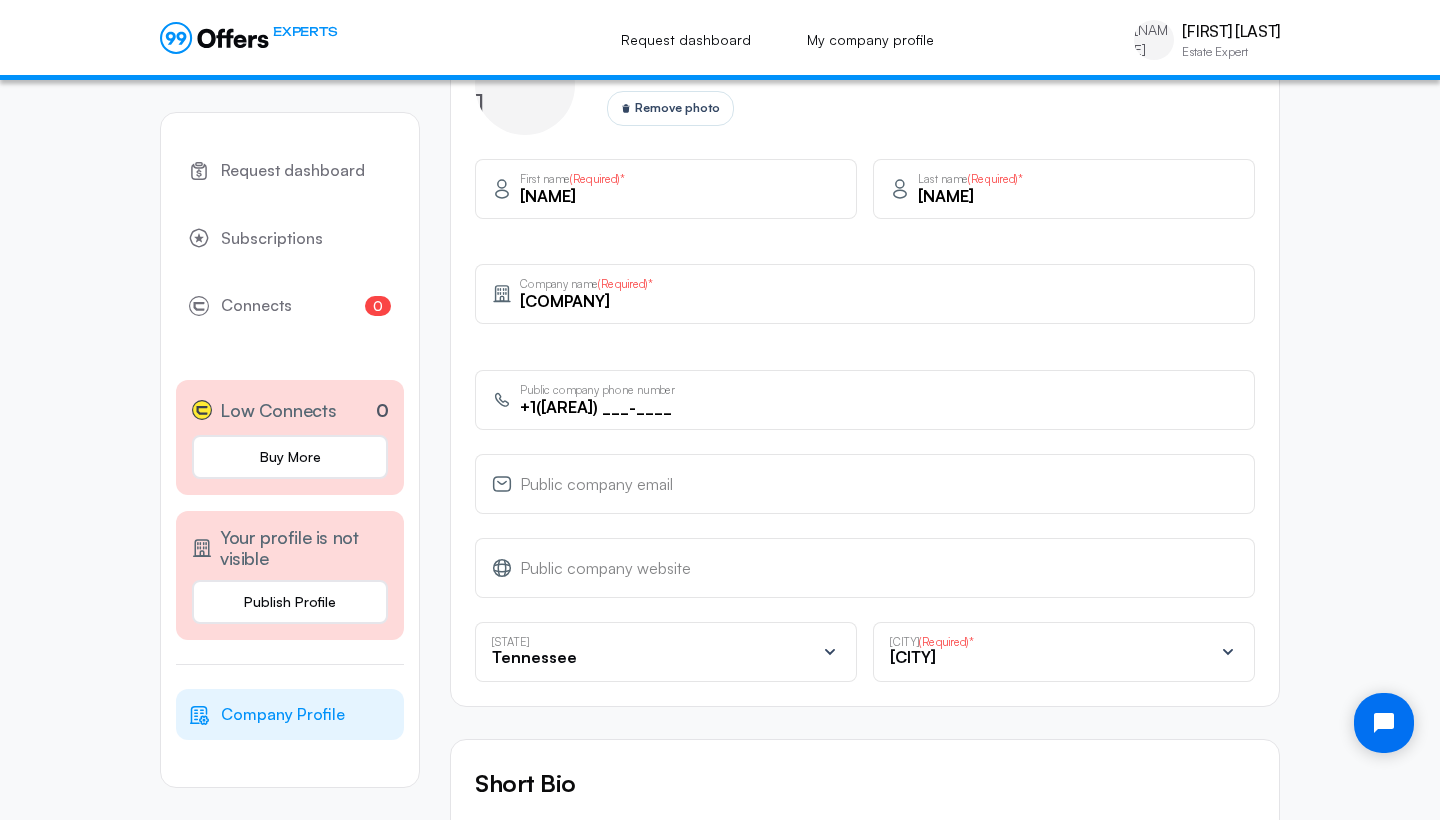 scroll, scrollTop: 600, scrollLeft: 0, axis: vertical 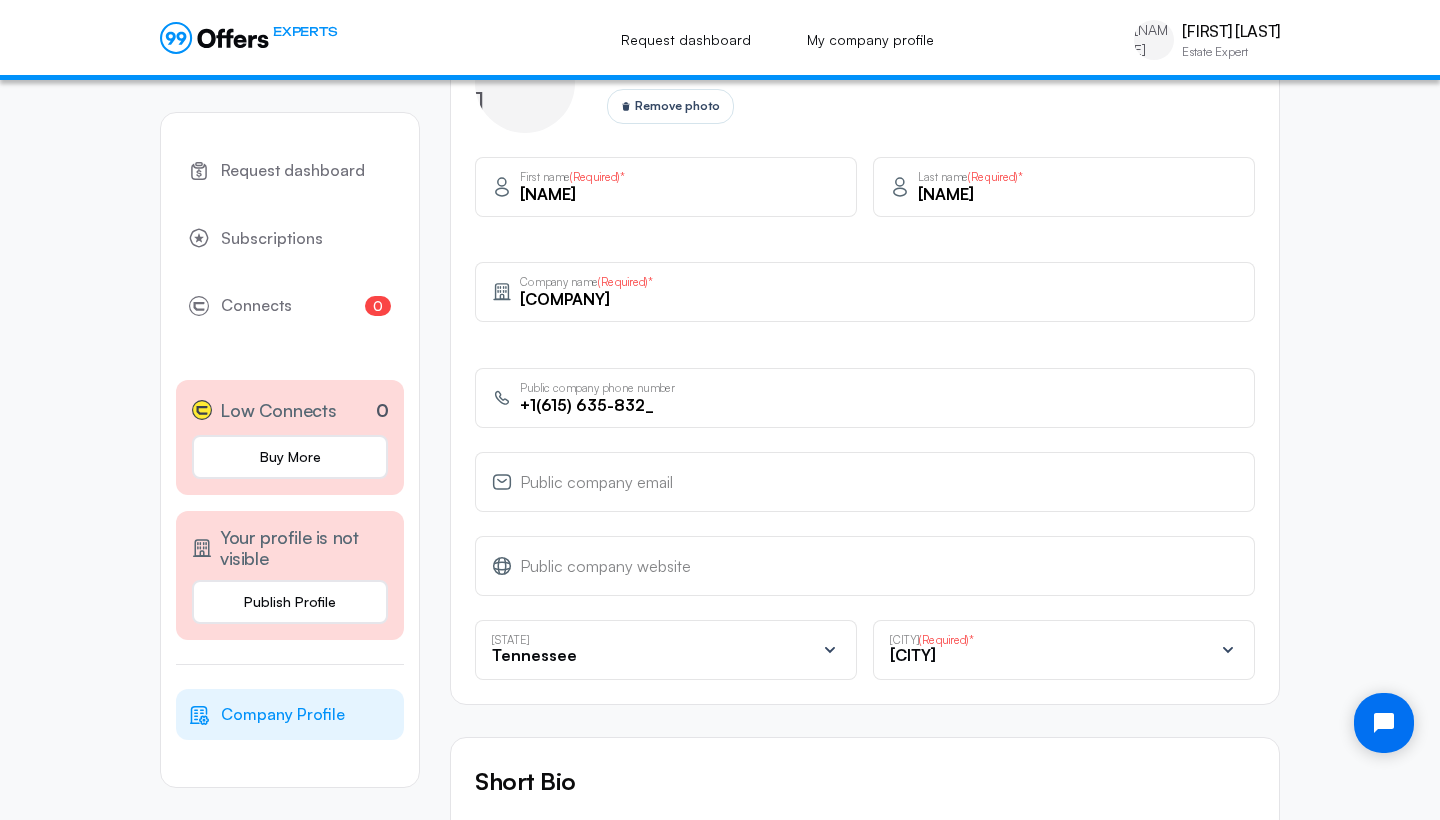 type on "+1([PHONE])" 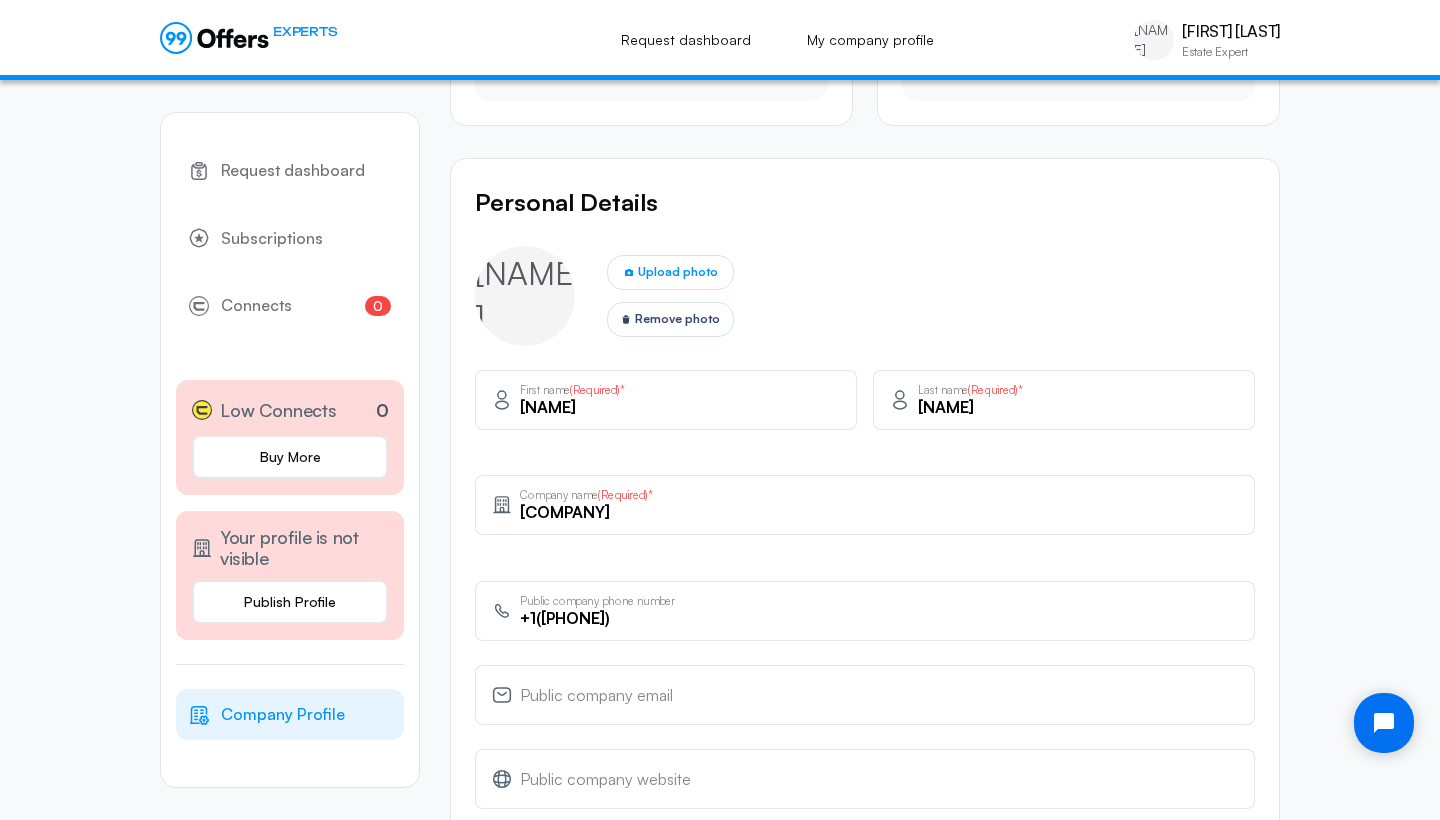 scroll, scrollTop: 385, scrollLeft: 0, axis: vertical 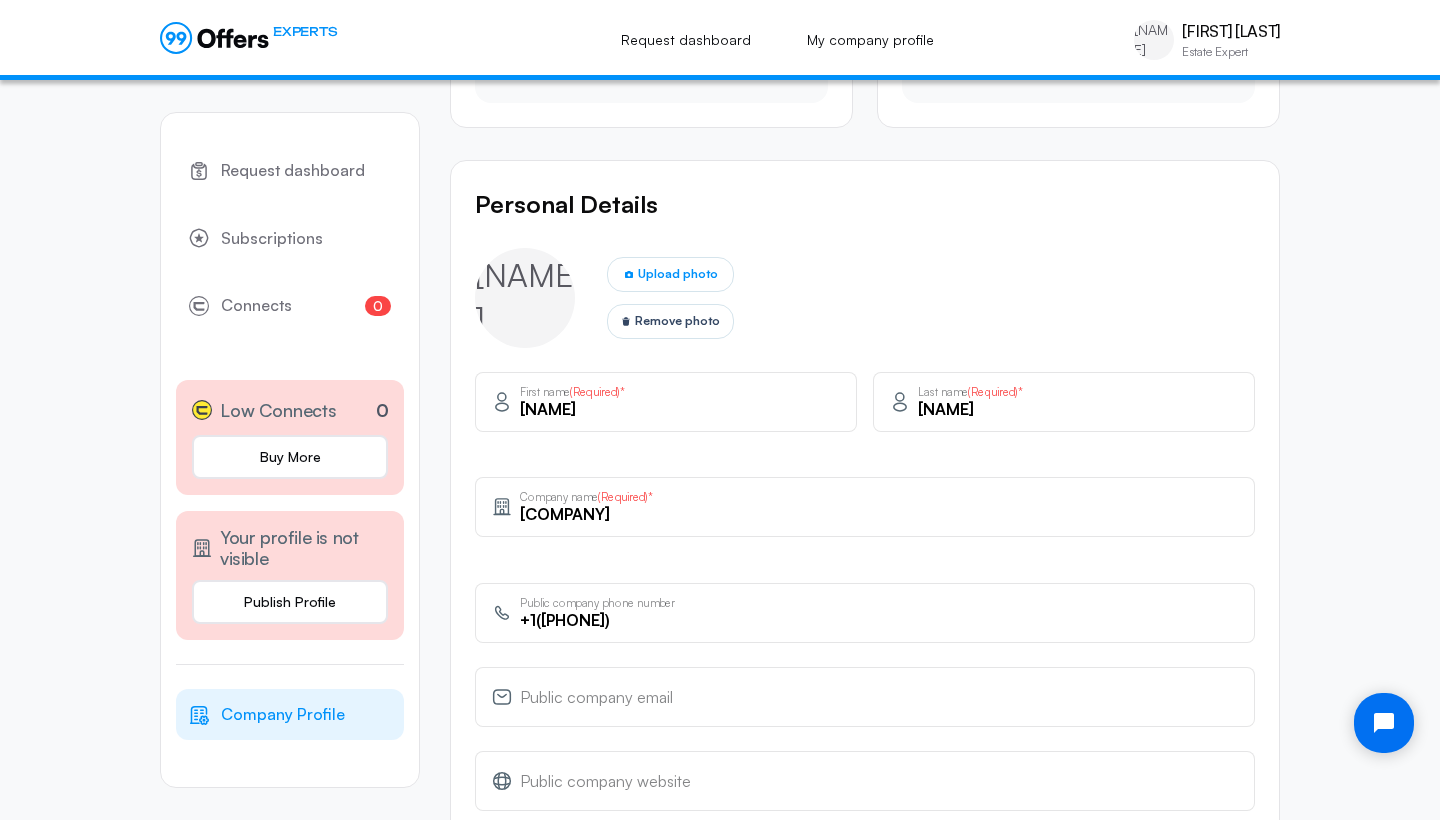 click on "[NAME]" 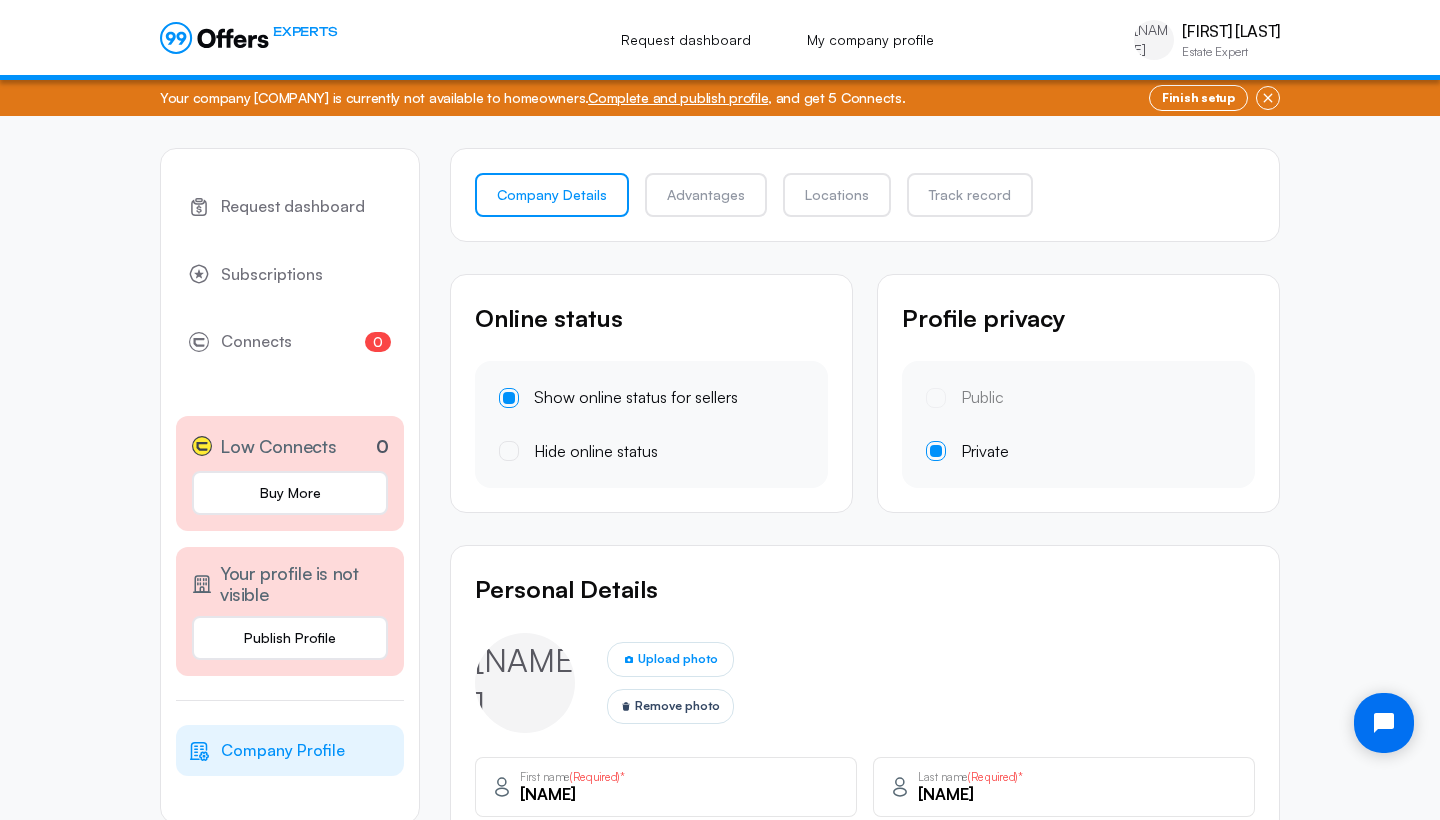 scroll, scrollTop: 0, scrollLeft: 0, axis: both 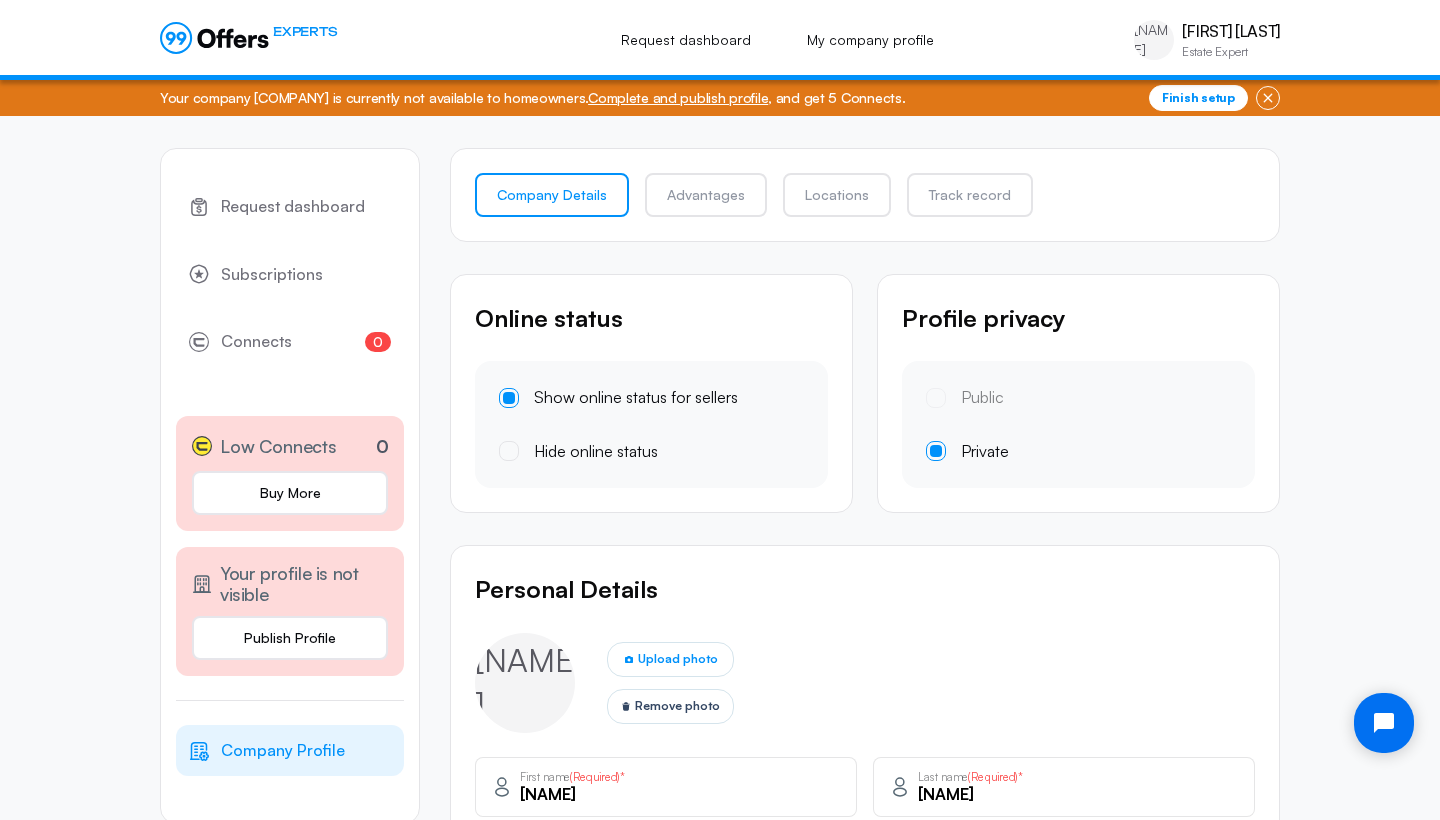 click on "Finish setup" 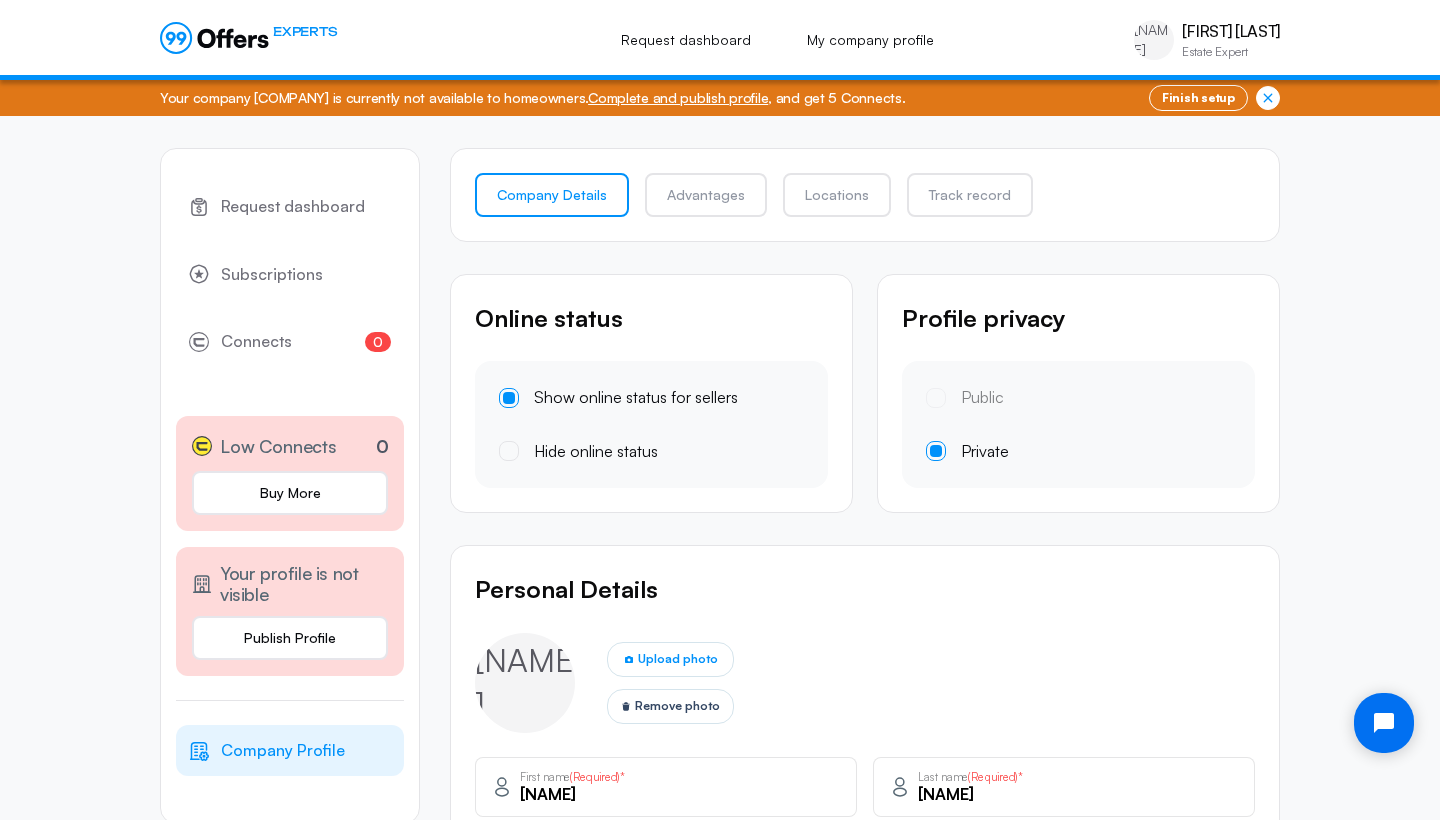 click 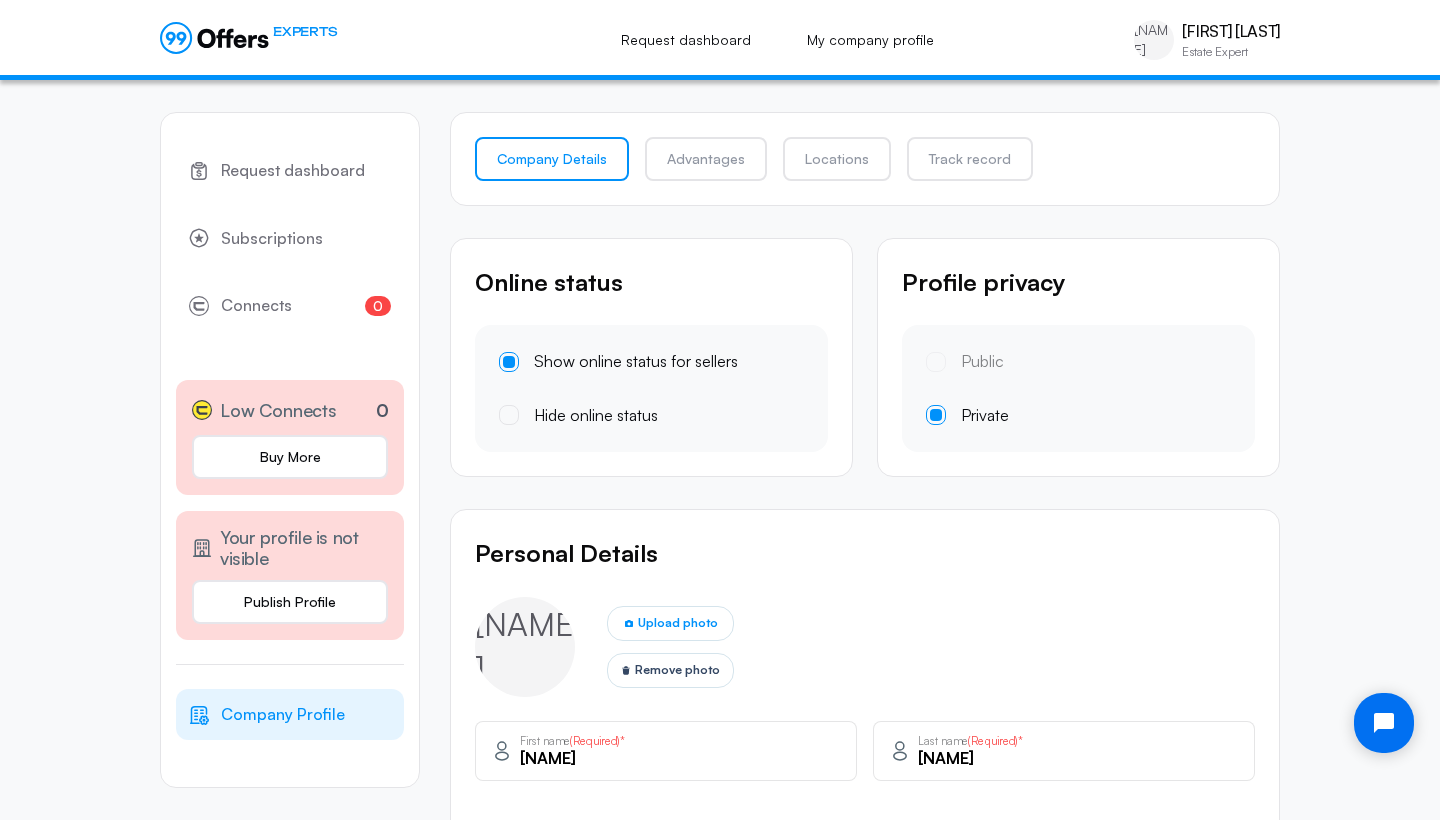 click 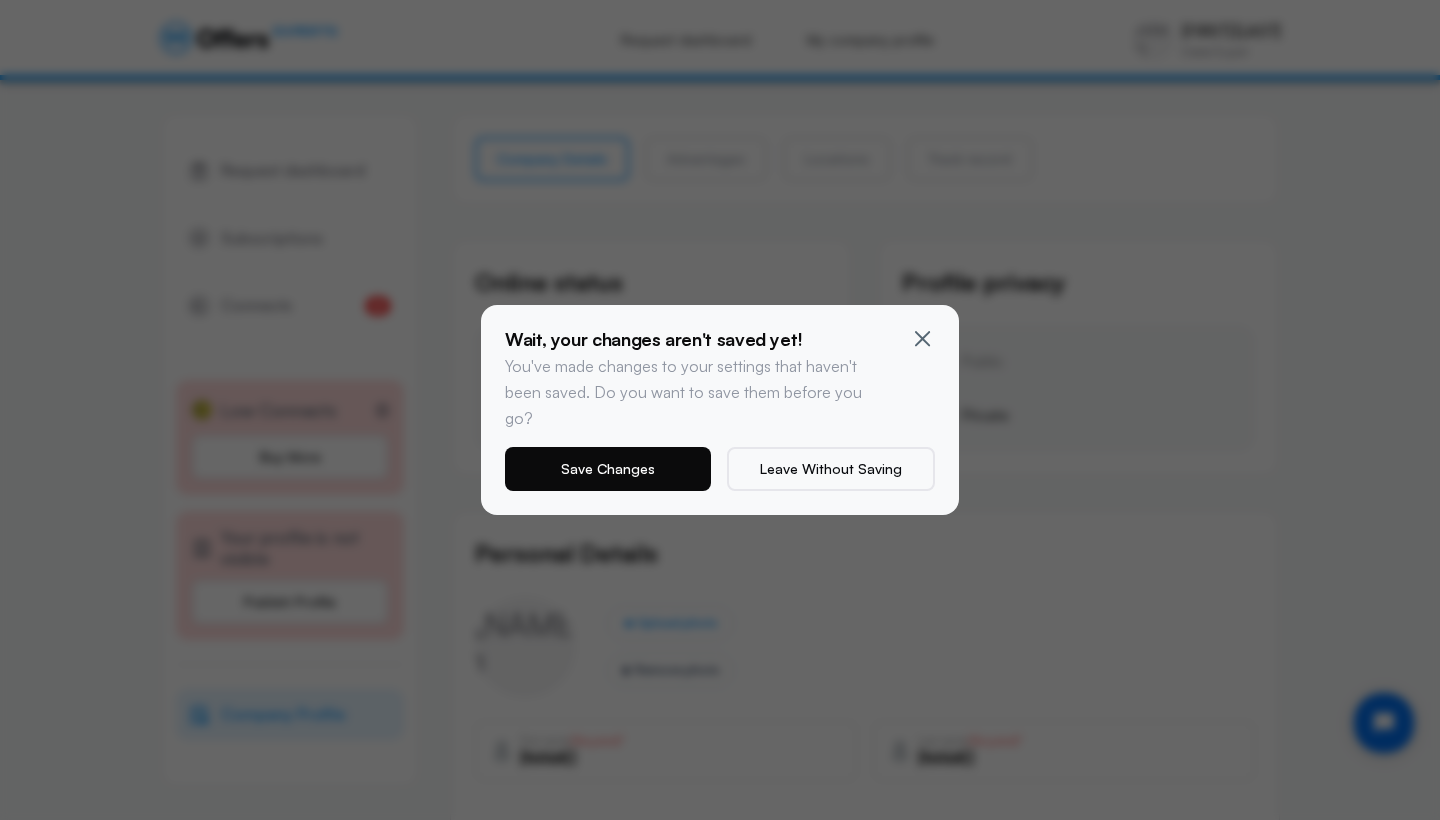 click on "Save Changes" 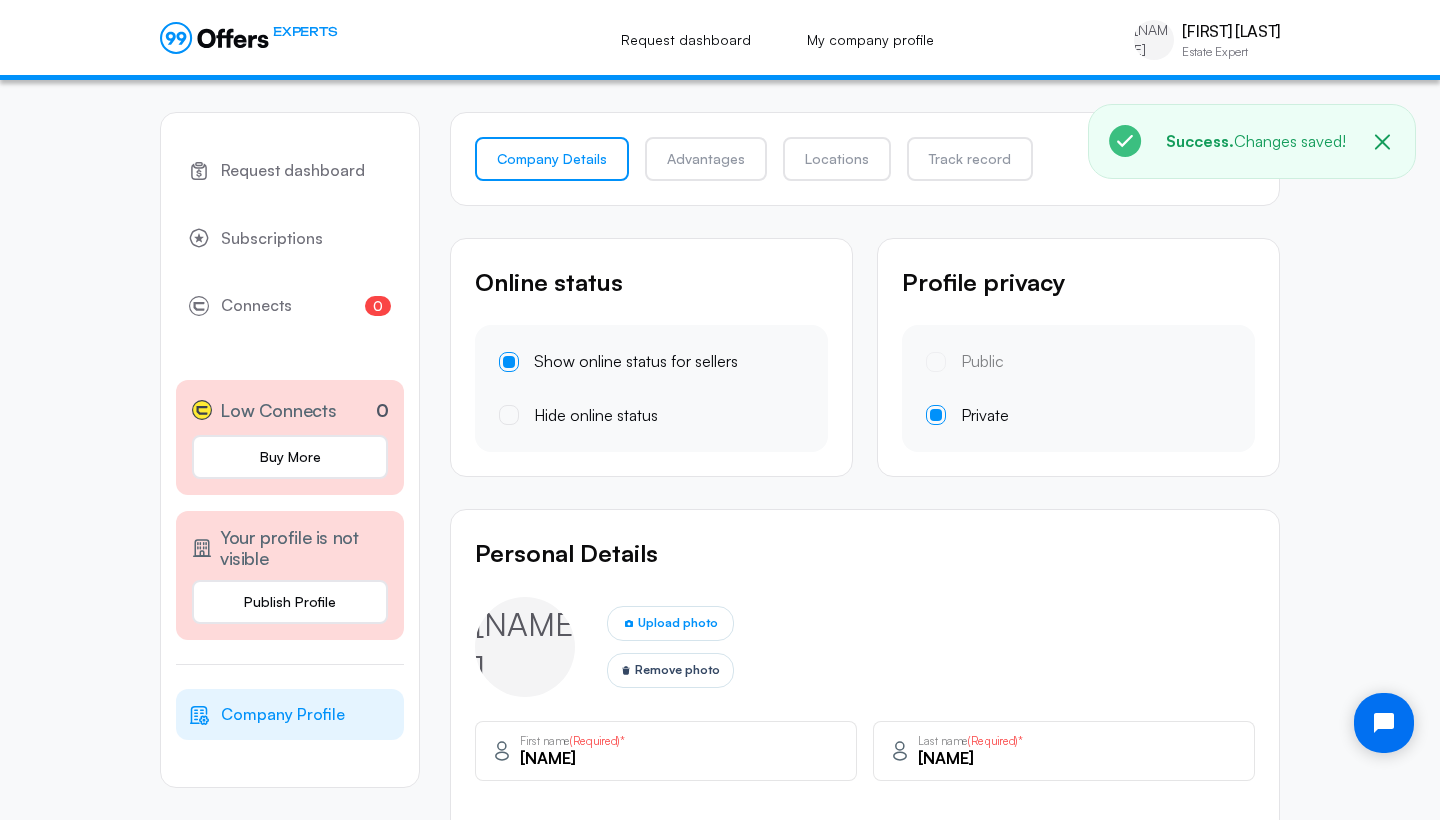 click 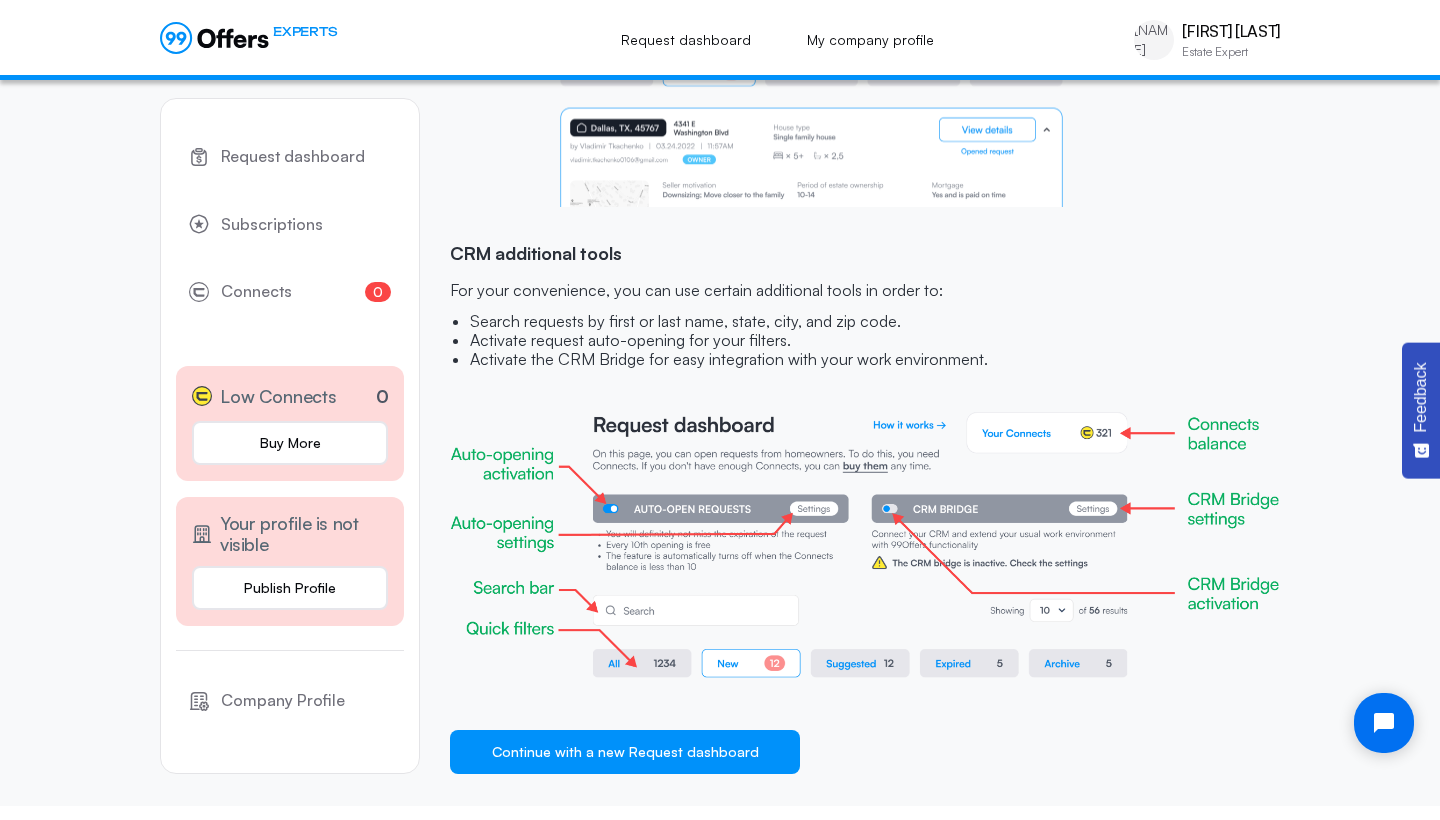 scroll, scrollTop: 1853, scrollLeft: 0, axis: vertical 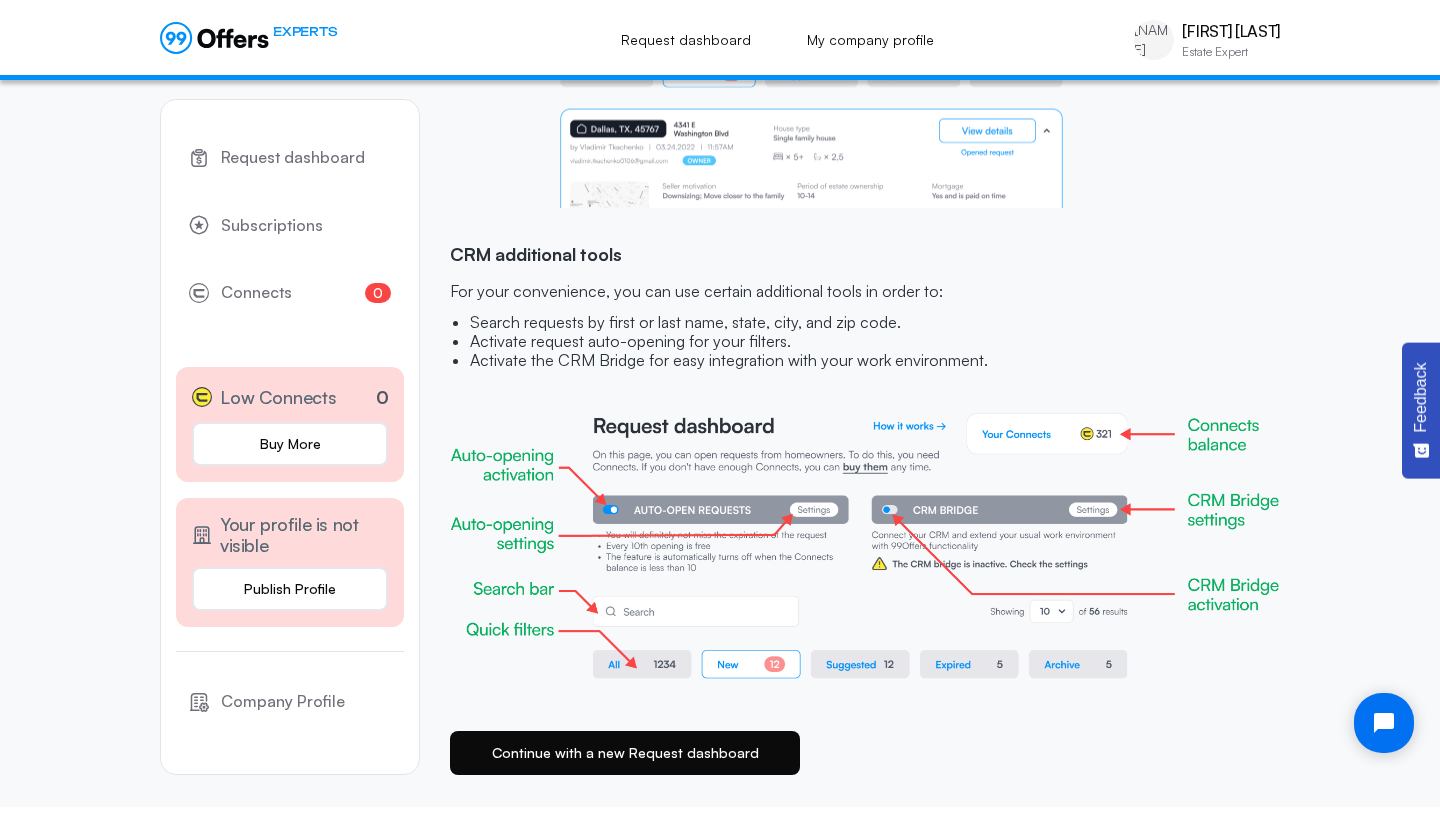click on "Continue with a new Request dashboard" 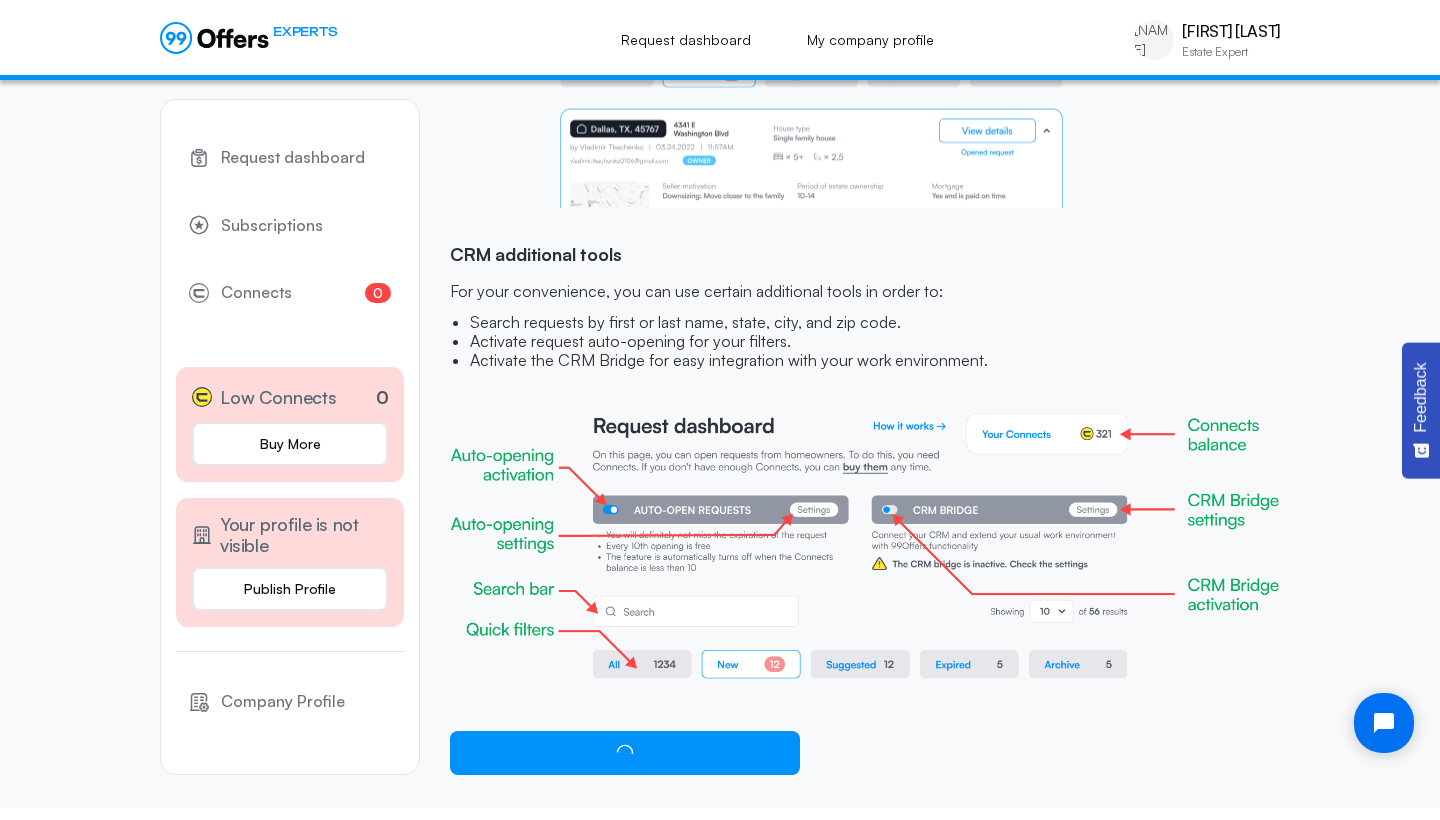 scroll, scrollTop: 0, scrollLeft: 0, axis: both 